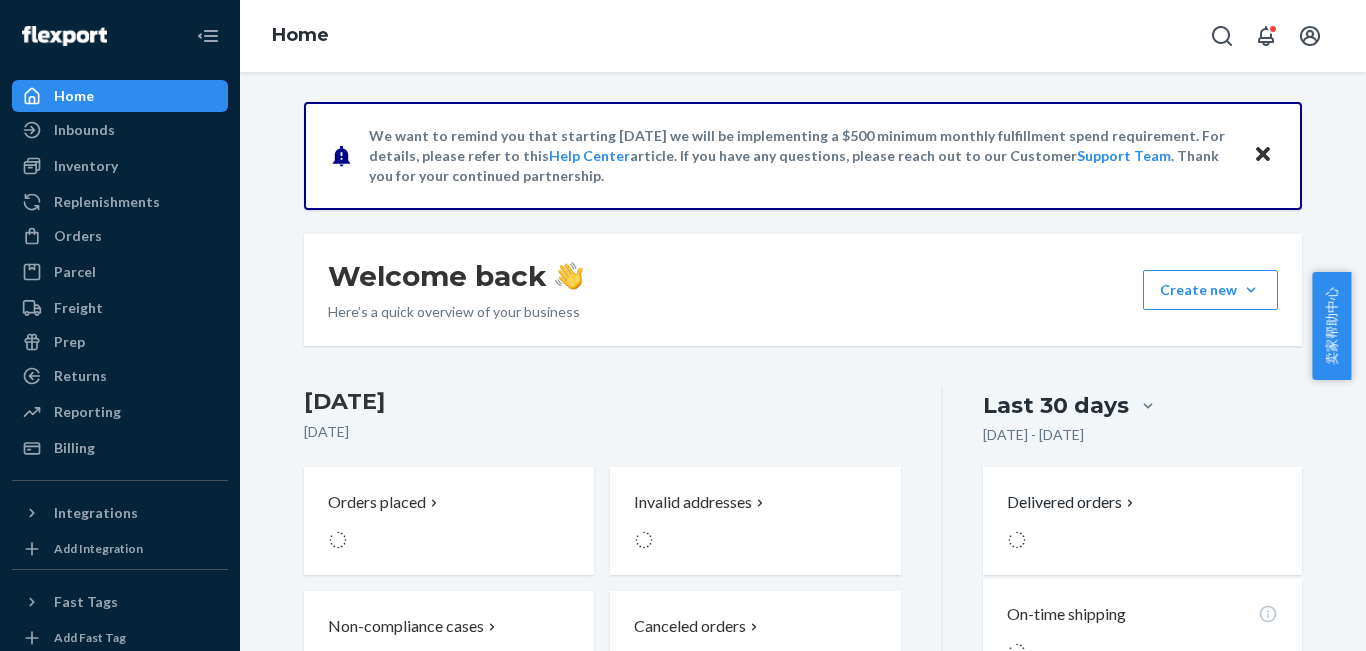 scroll, scrollTop: 0, scrollLeft: 0, axis: both 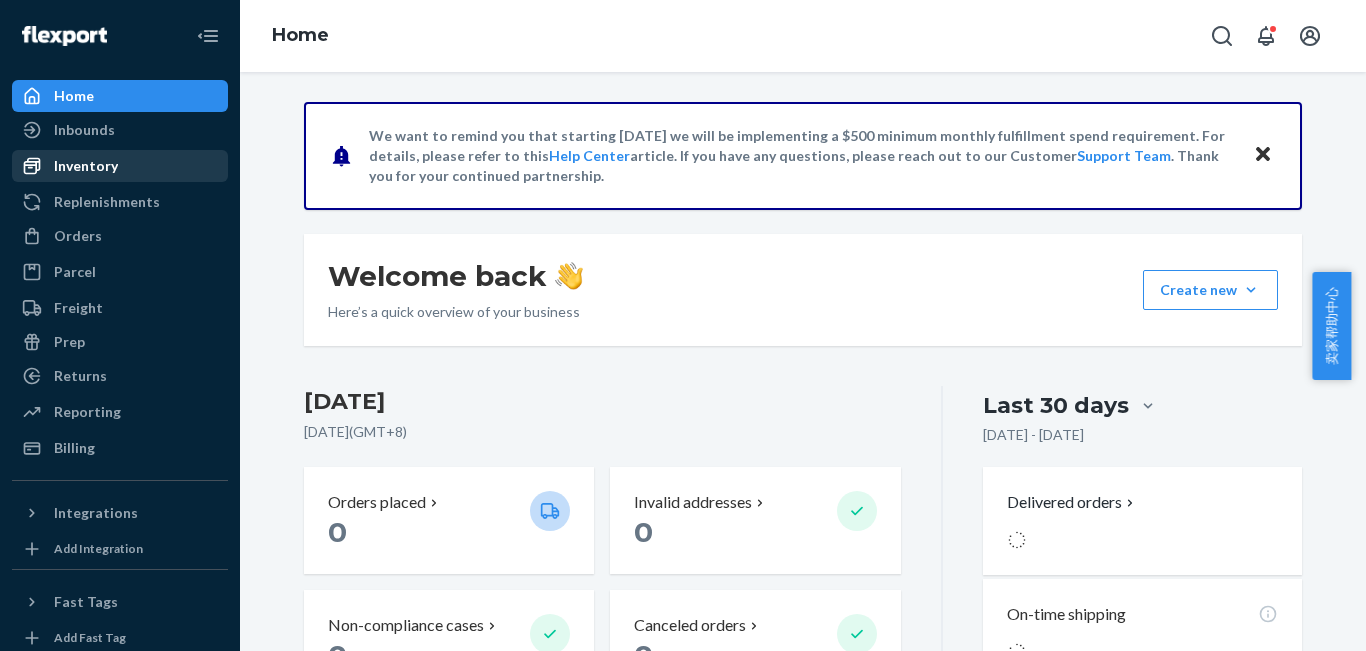 click on "Inventory" at bounding box center [86, 166] 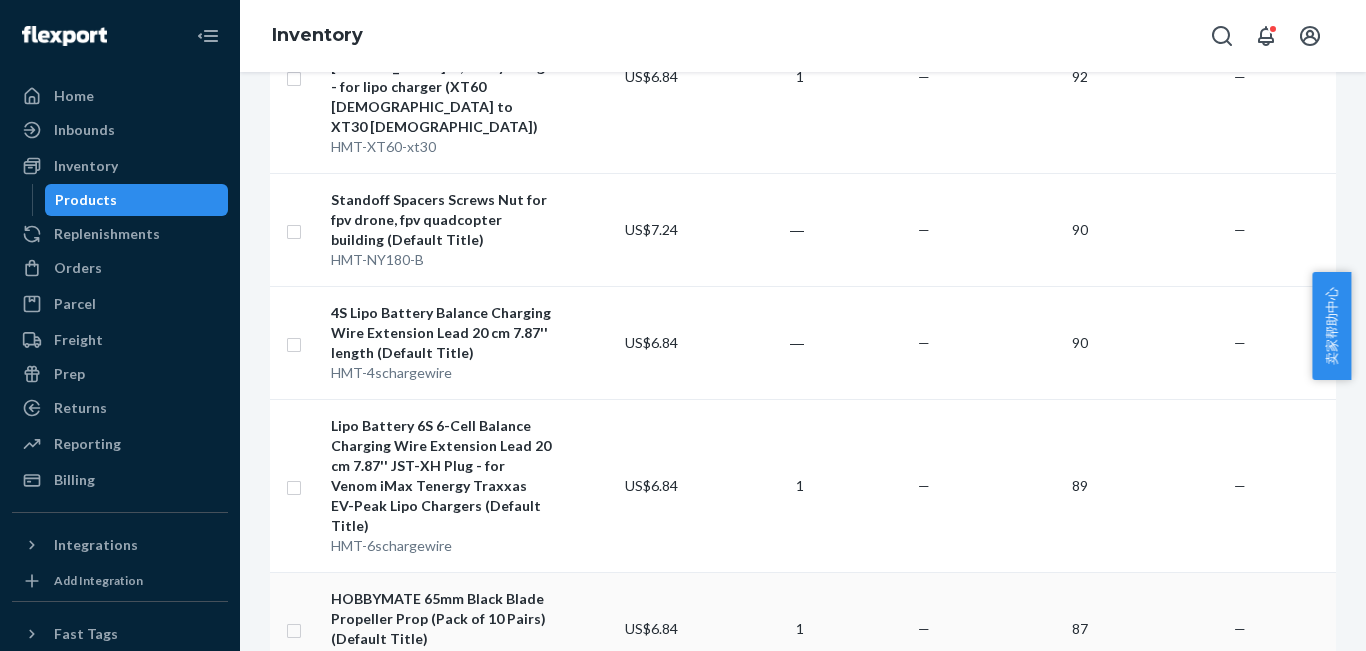 scroll, scrollTop: 2962, scrollLeft: 0, axis: vertical 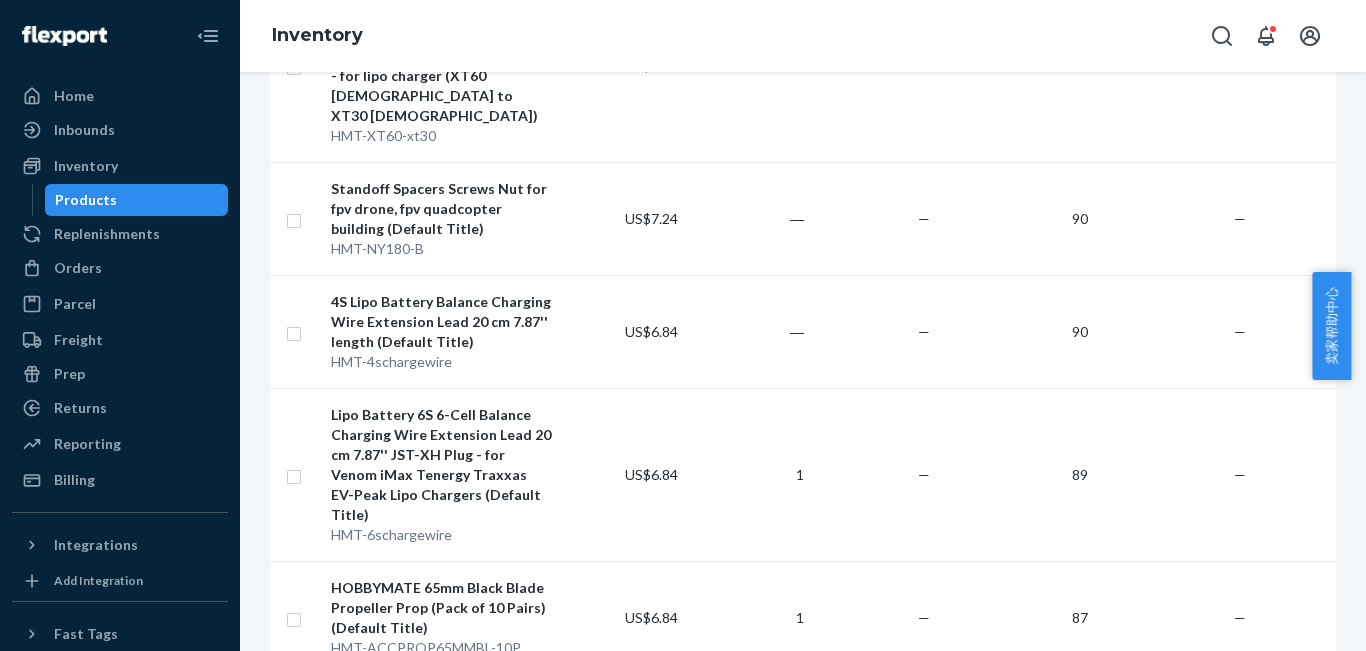 type on "[PERSON_NAME]" 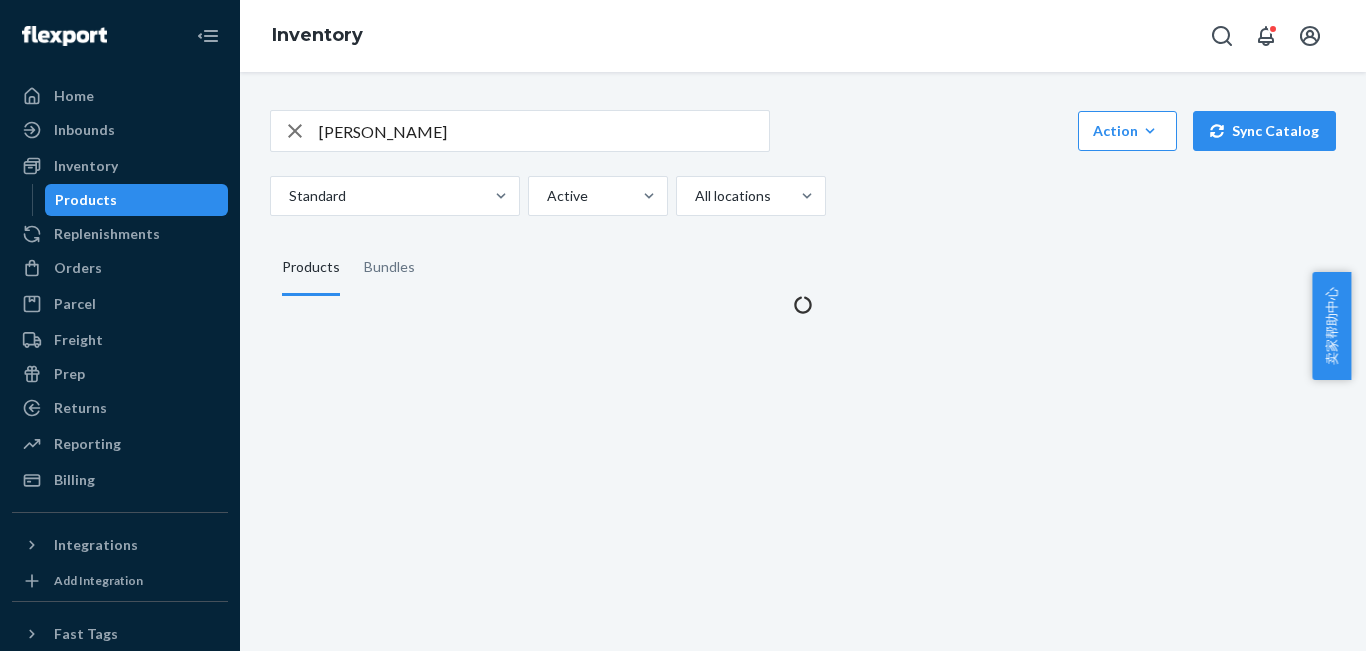 scroll, scrollTop: 0, scrollLeft: 0, axis: both 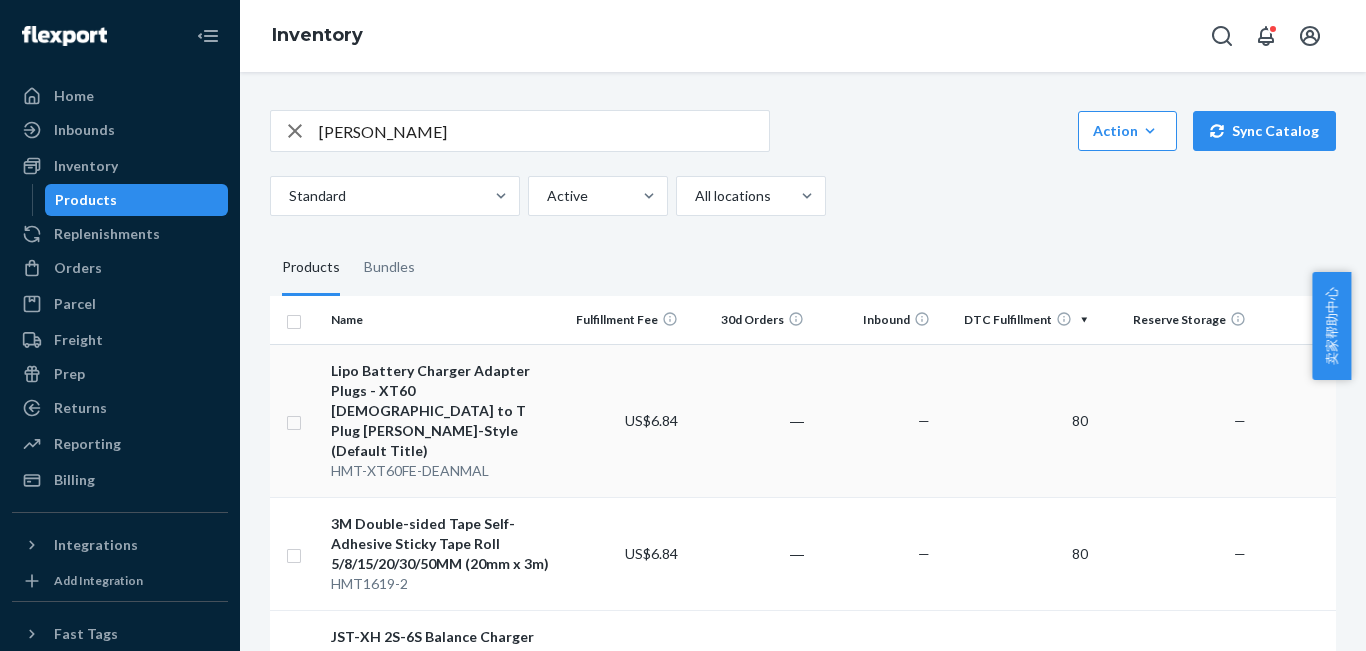 click at bounding box center [294, 420] 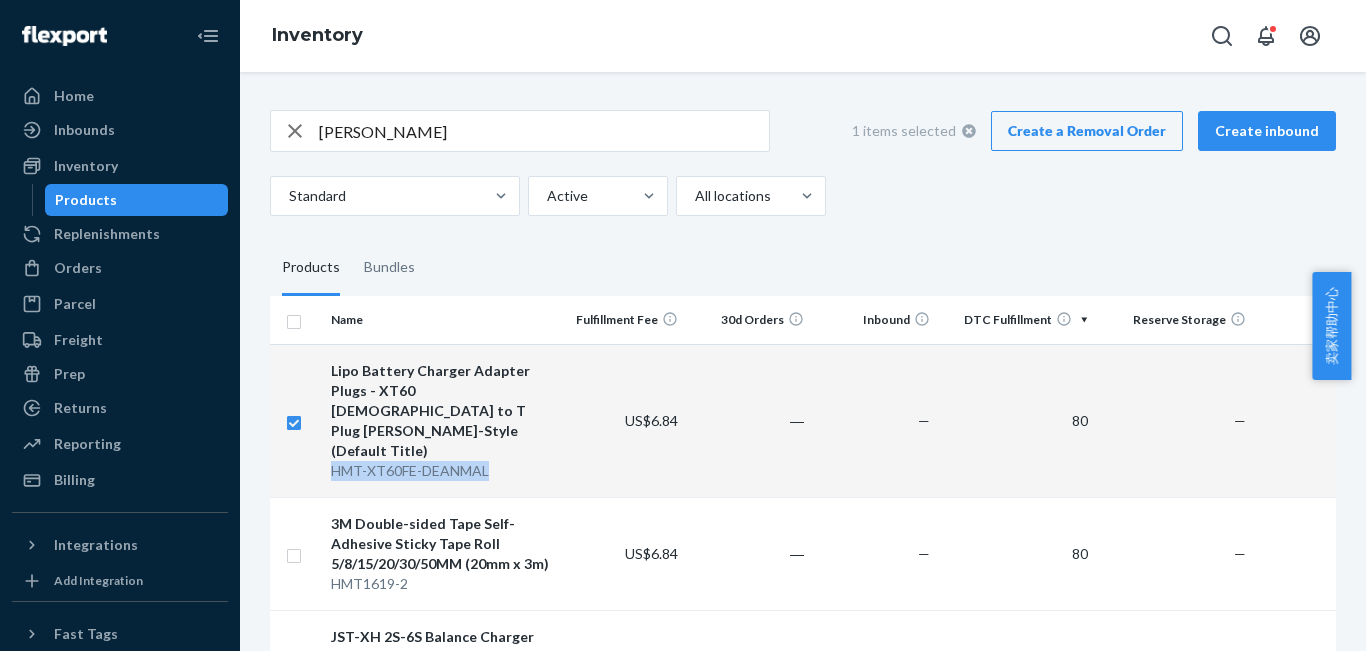 drag, startPoint x: 330, startPoint y: 431, endPoint x: 525, endPoint y: 429, distance: 195.01025 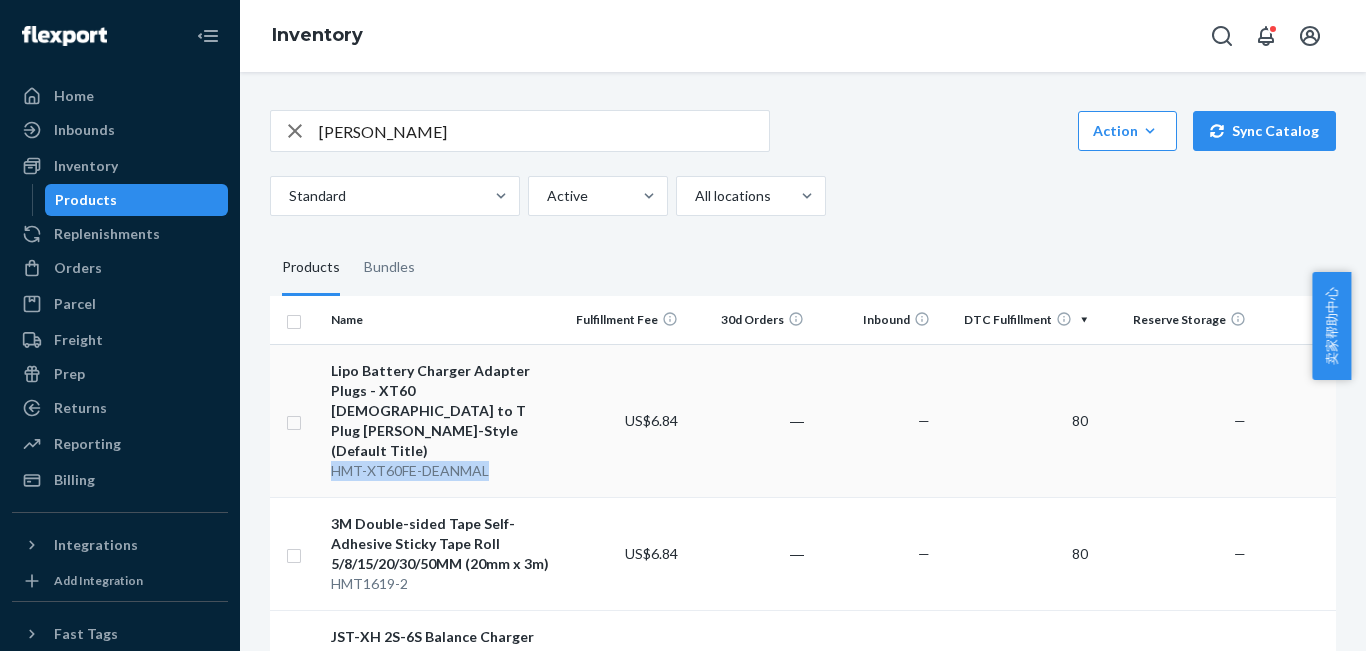 copy on "HMT-XT60FE-DEANMAL" 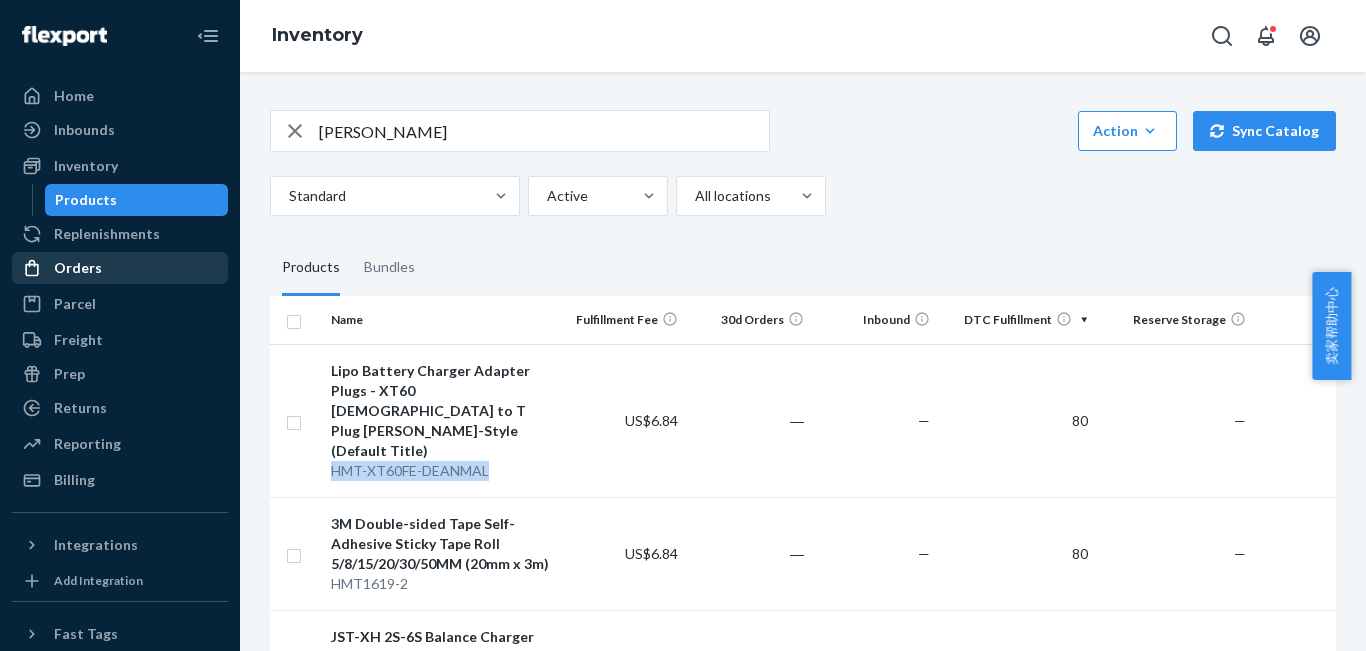 click on "Orders" at bounding box center [120, 268] 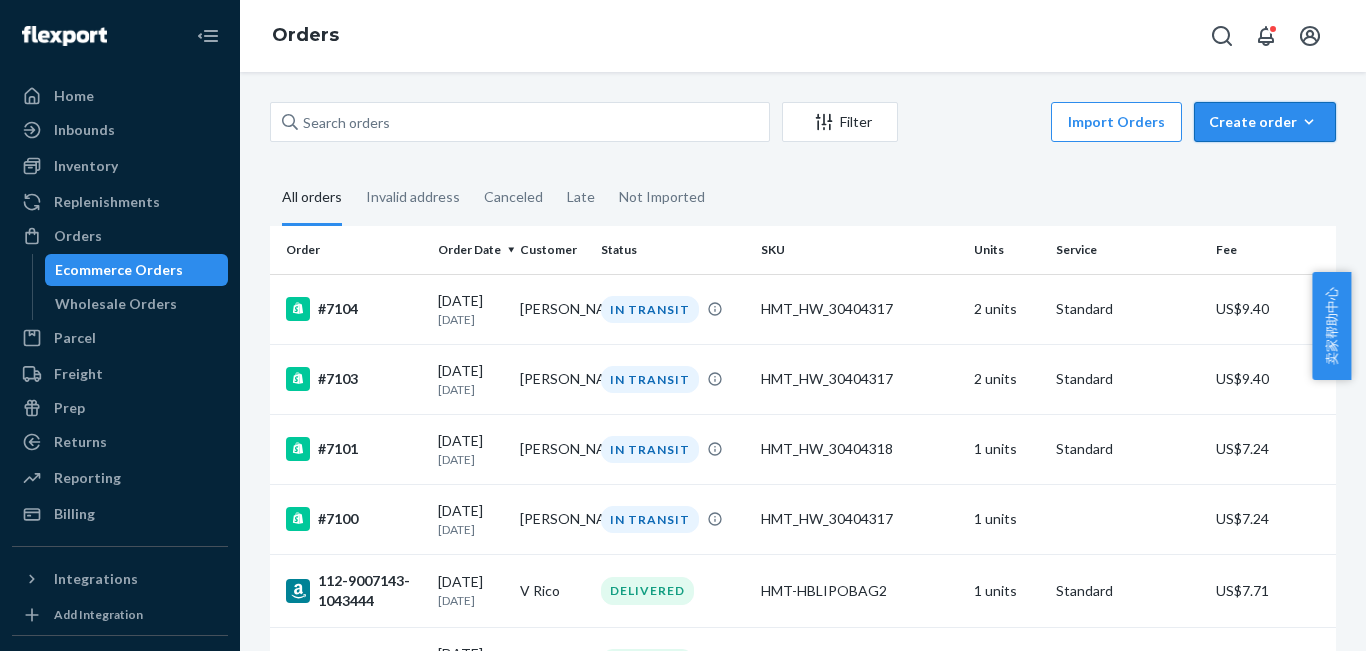 click on "Create order" at bounding box center (1265, 122) 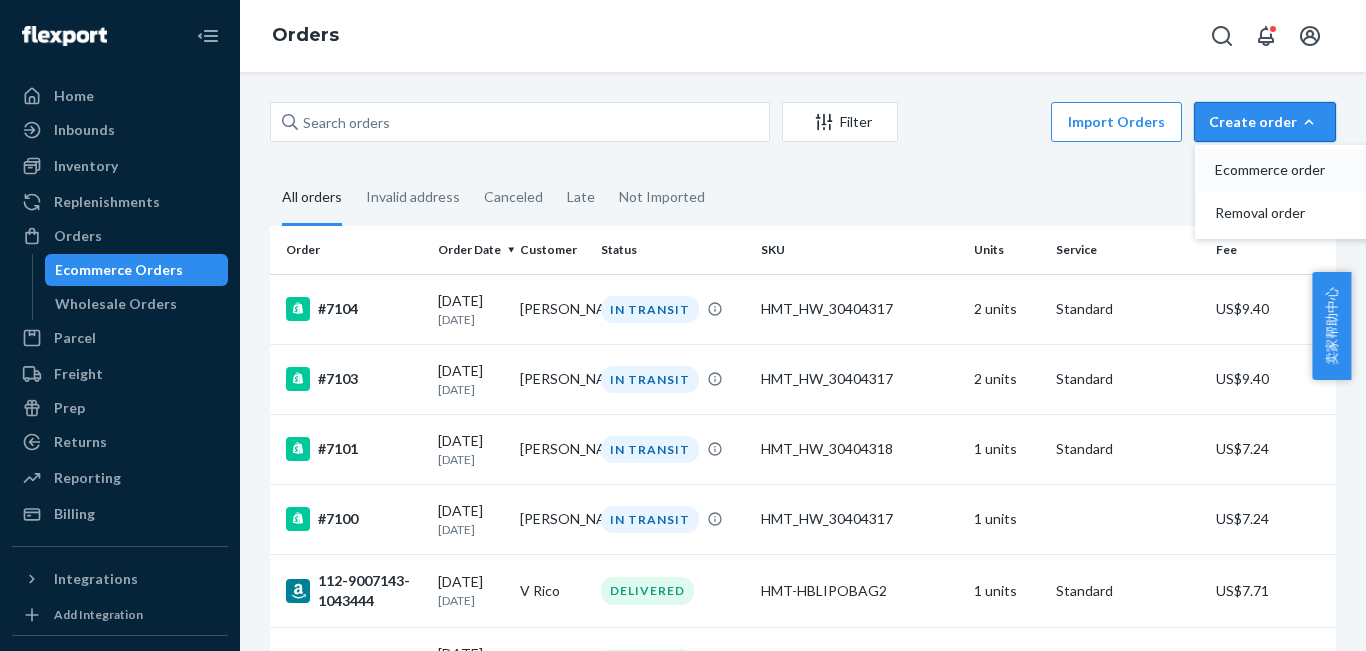 click on "Ecommerce order" at bounding box center [1295, 170] 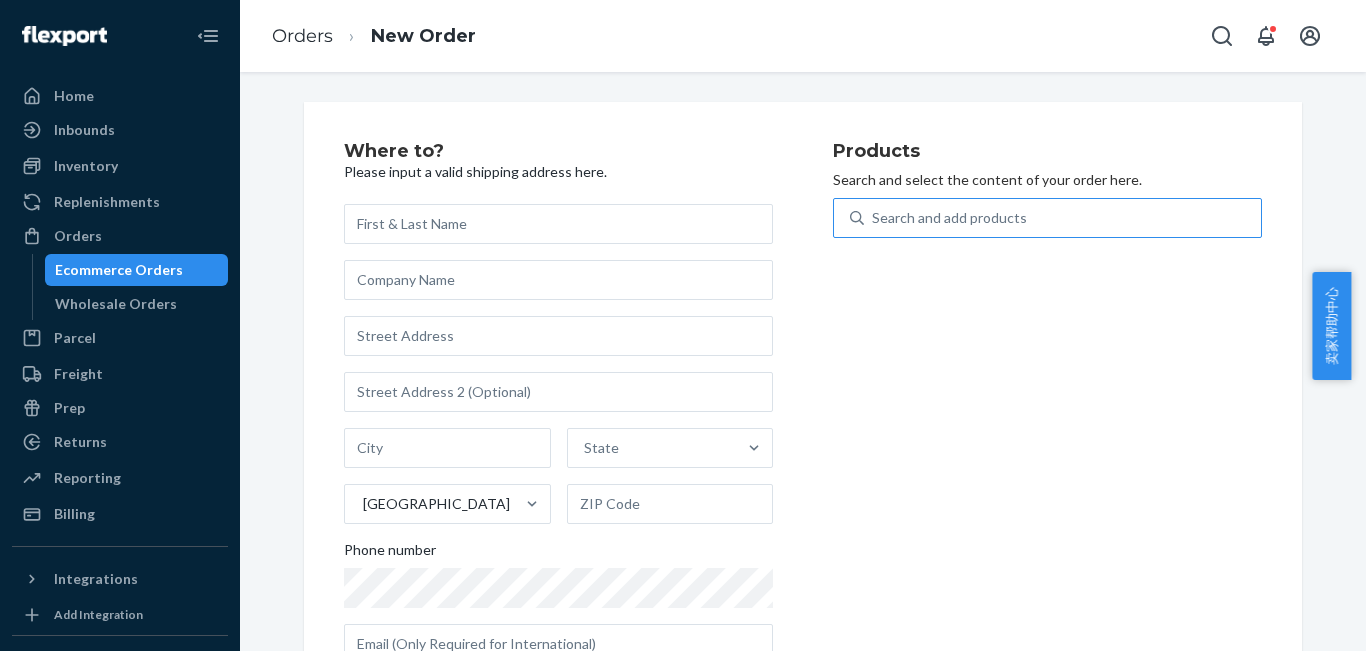 click on "Search and add products" at bounding box center (949, 218) 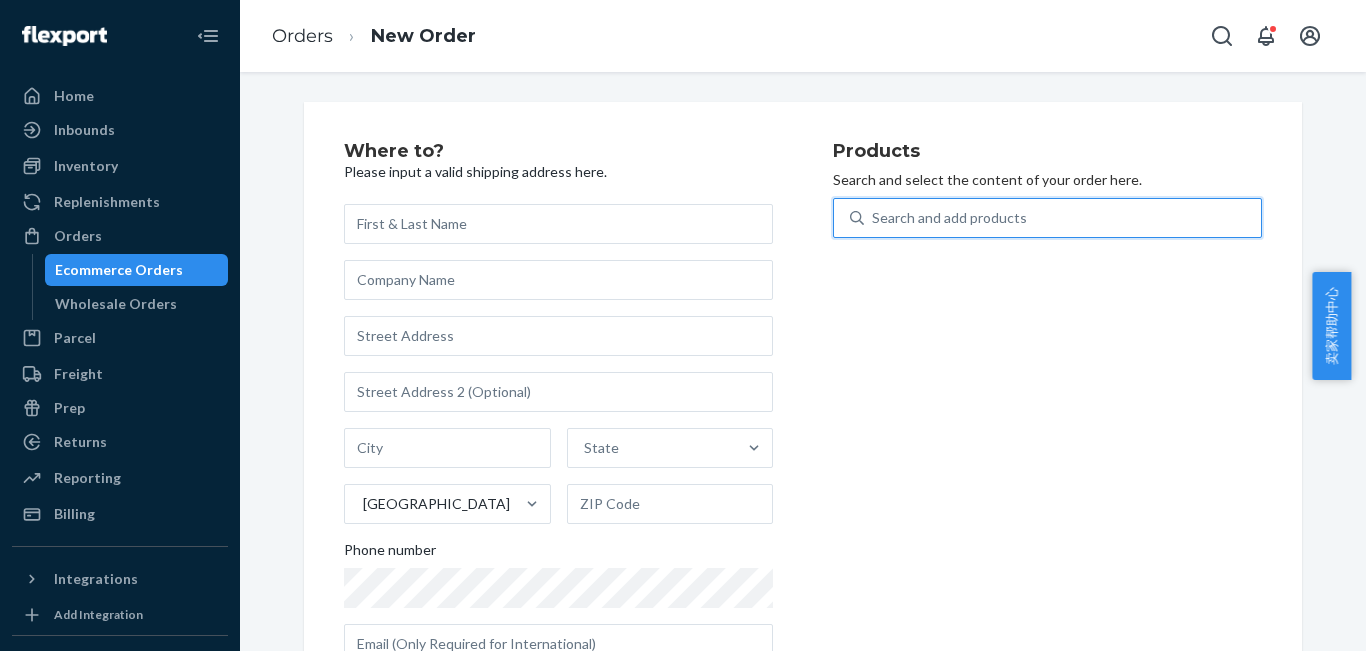 paste on "HMT-XT60FE-DEANMAL" 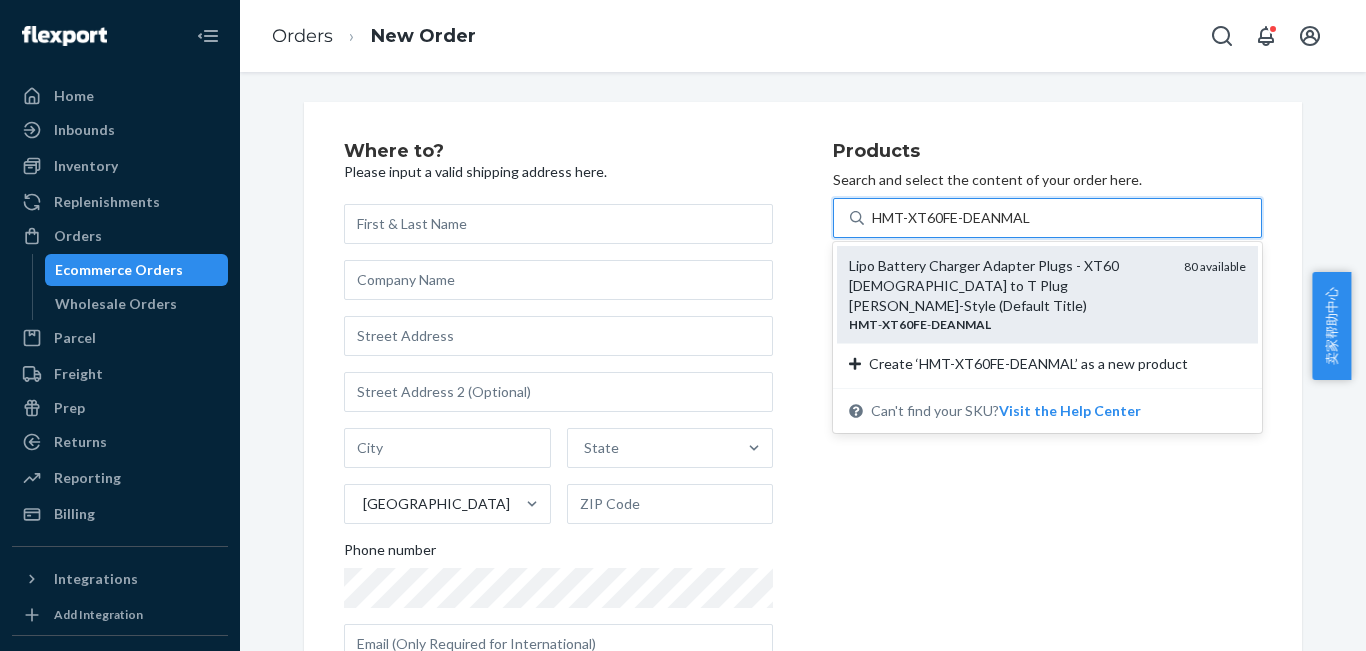 click on "Lipo Battery Charger Adapter Plugs - XT60 [DEMOGRAPHIC_DATA] to T Plug [PERSON_NAME]-Style (Default Title)" at bounding box center [1008, 286] 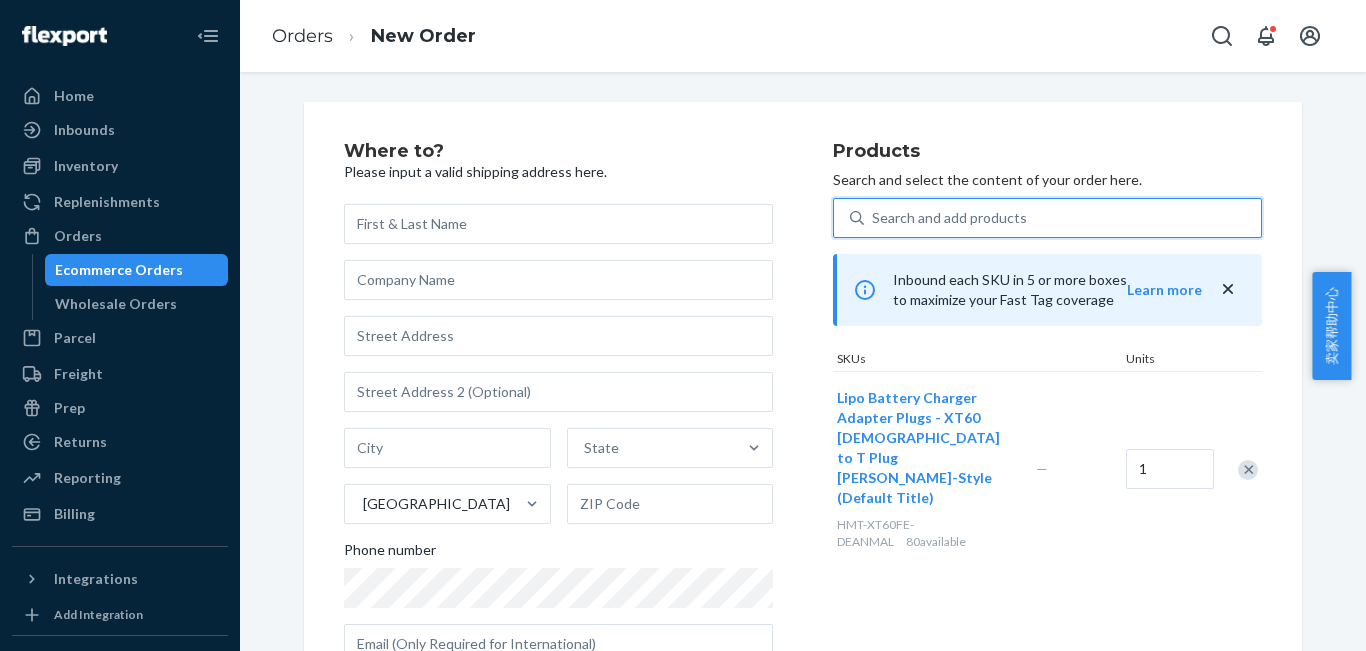 paste on "HMT_HW_30404318" 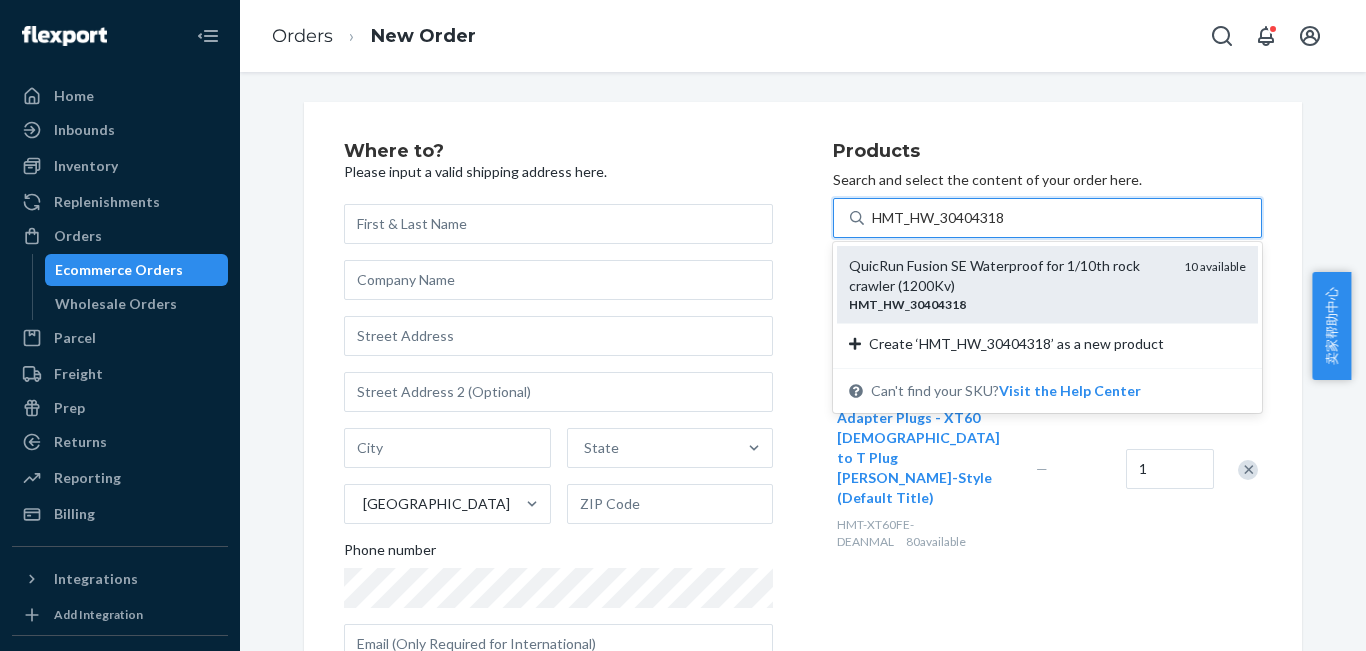 click on "QuicRun Fusion SE Waterproof for 1/10th rock crawler (1200Kv)" at bounding box center (1008, 276) 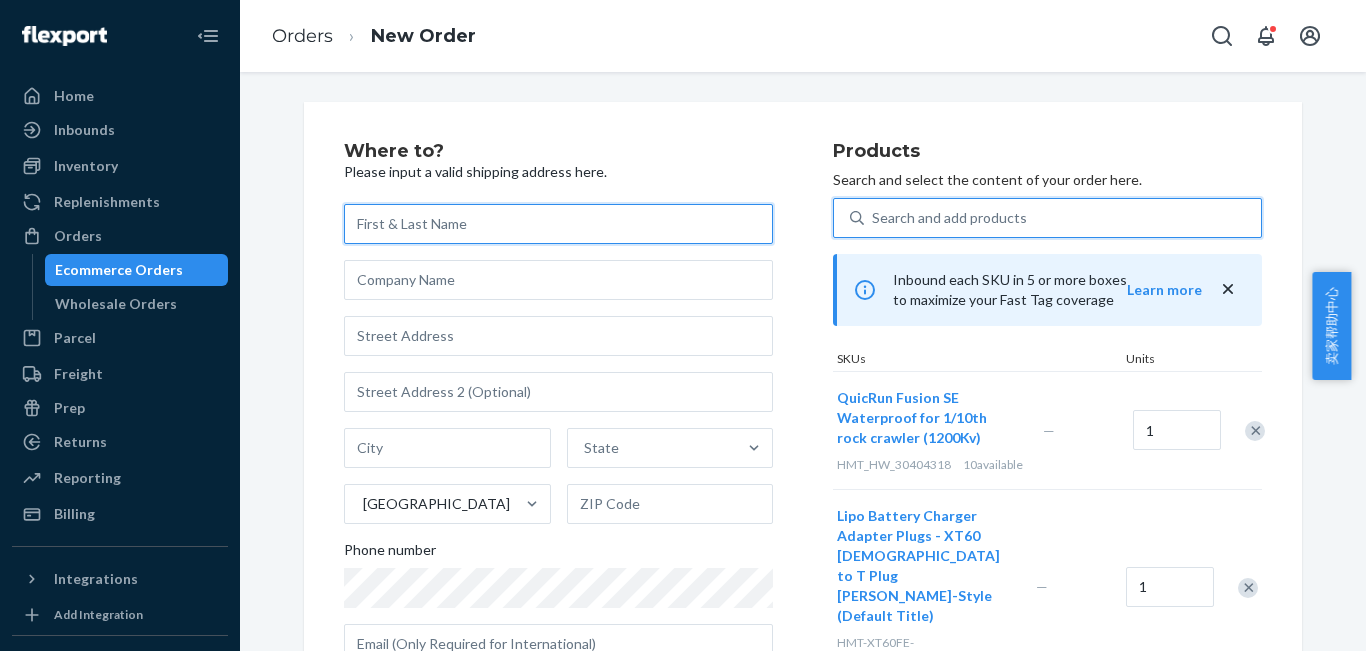 click at bounding box center (558, 224) 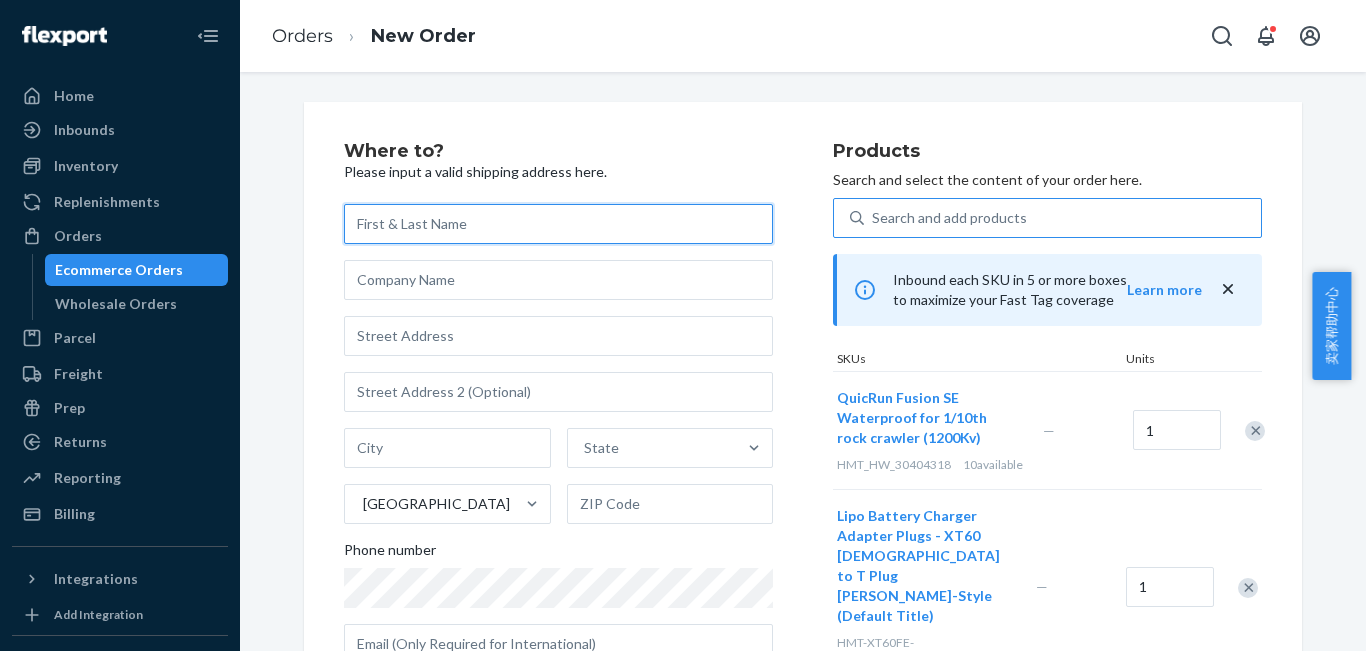 paste on "Stathis Houndris" 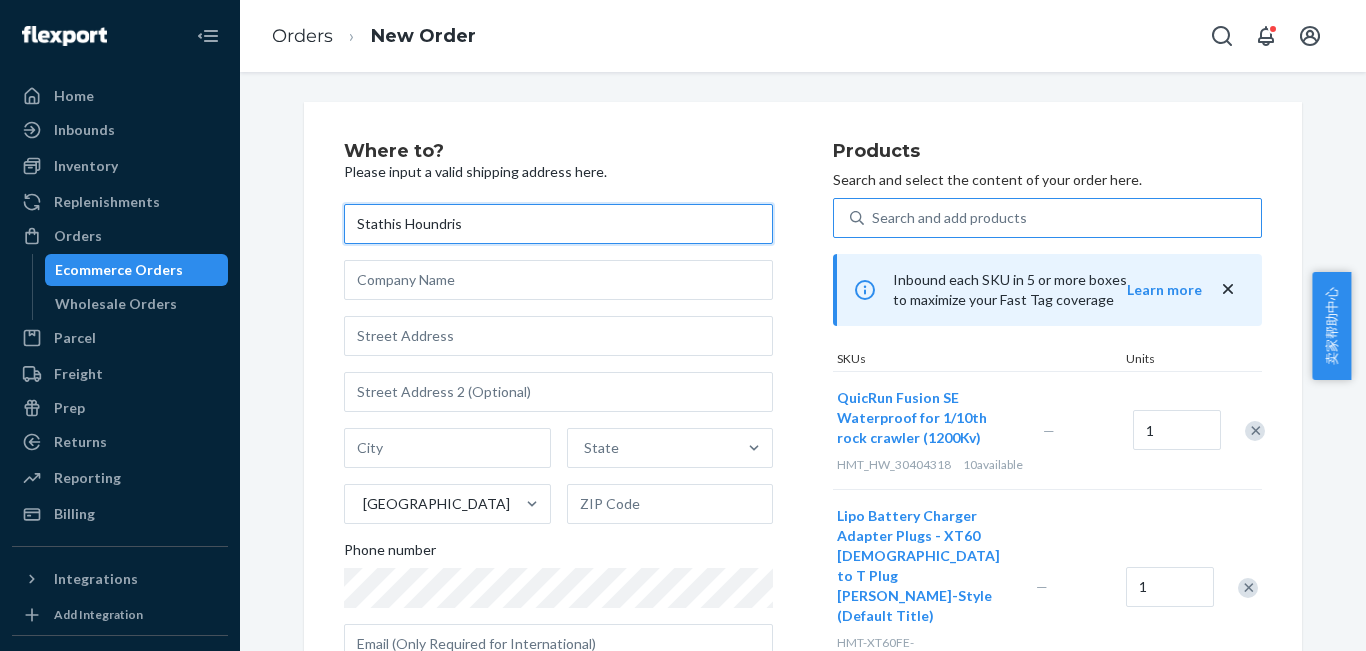 type on "Stathis Houndris" 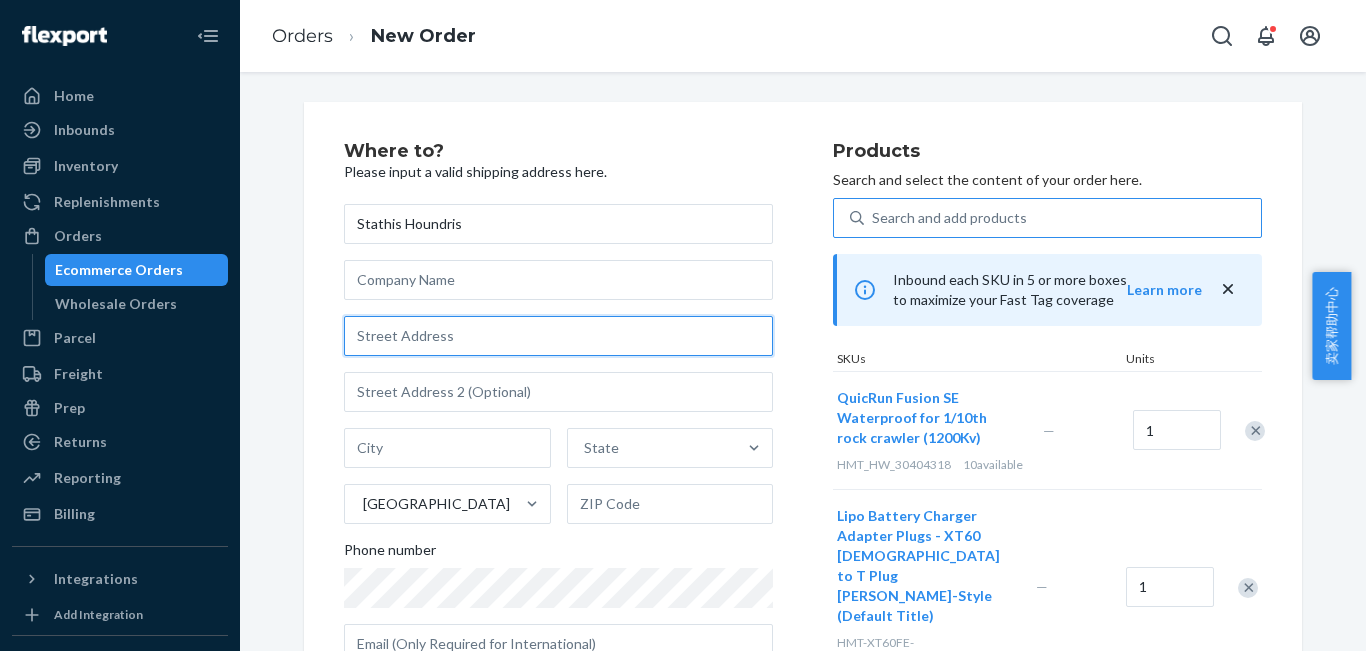 click at bounding box center [558, 336] 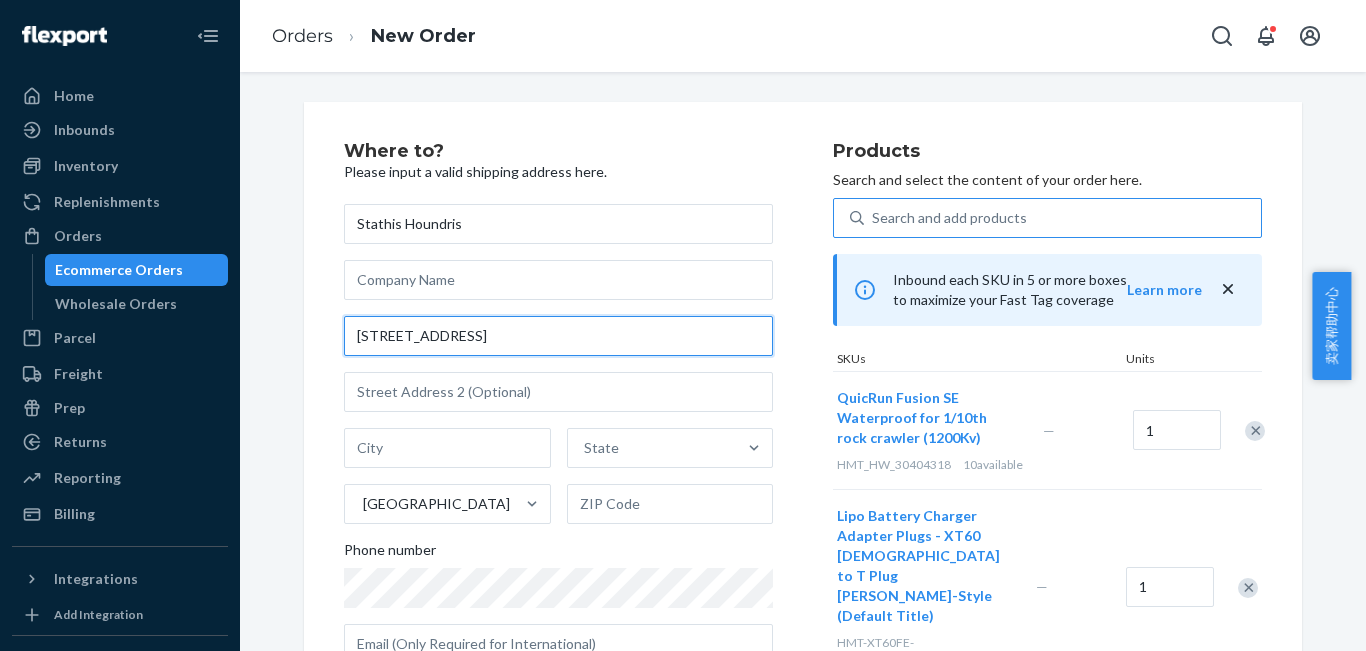 type on "[STREET_ADDRESS]" 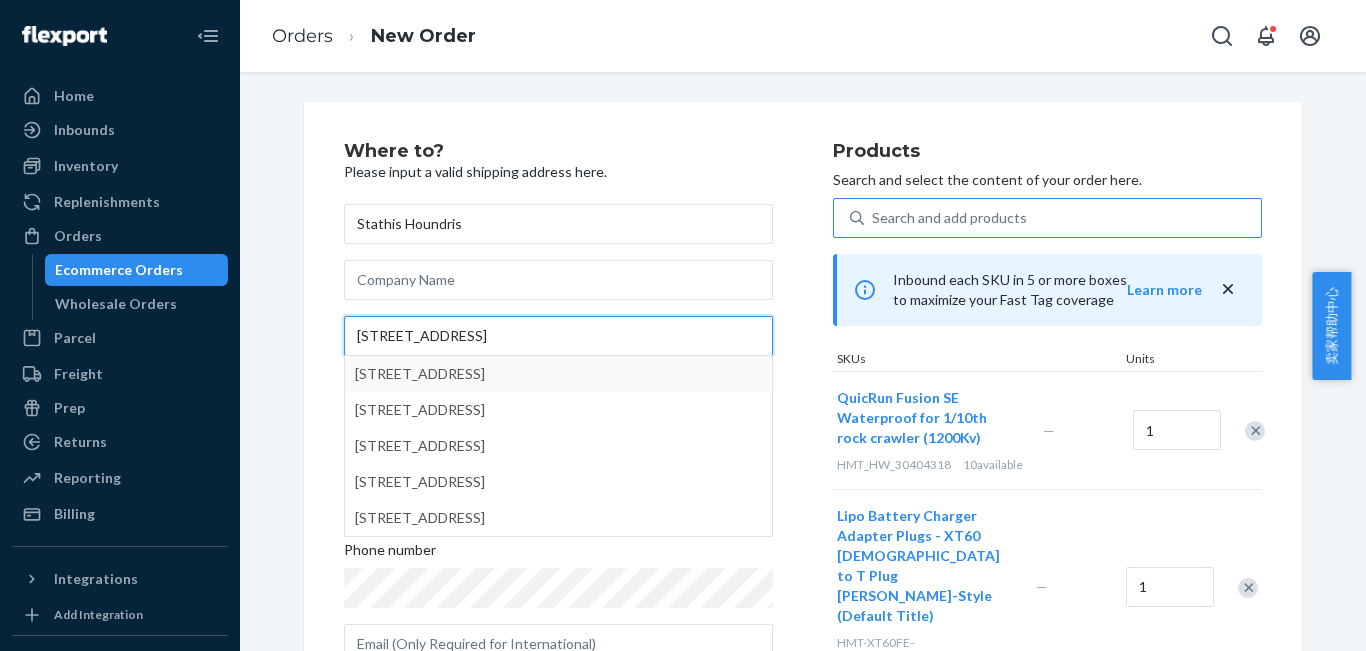 scroll, scrollTop: 69, scrollLeft: 0, axis: vertical 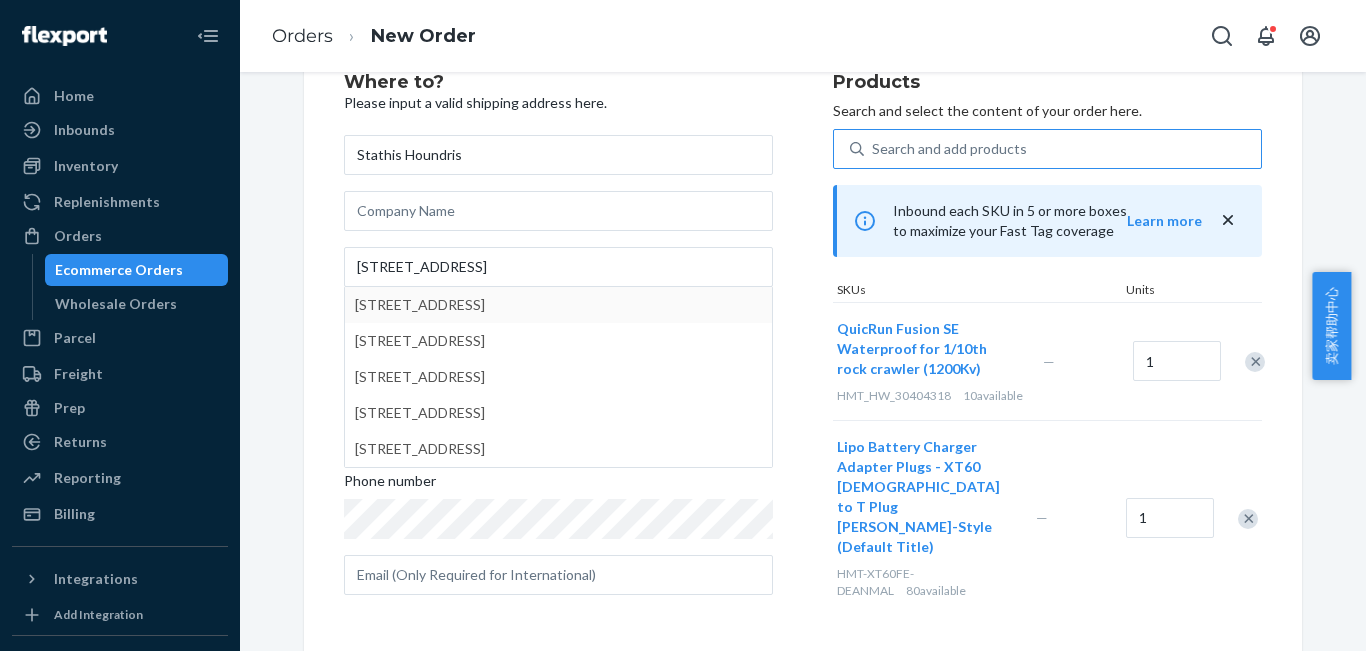 click on "Where to? Please input a valid shipping address here. Stathis Houndris [STREET_ADDRESS] [STREET_ADDRESS] [STREET_ADDRESS] [STREET_ADDRESS] [STREET_ADDRESS] Phone number" at bounding box center (588, 344) 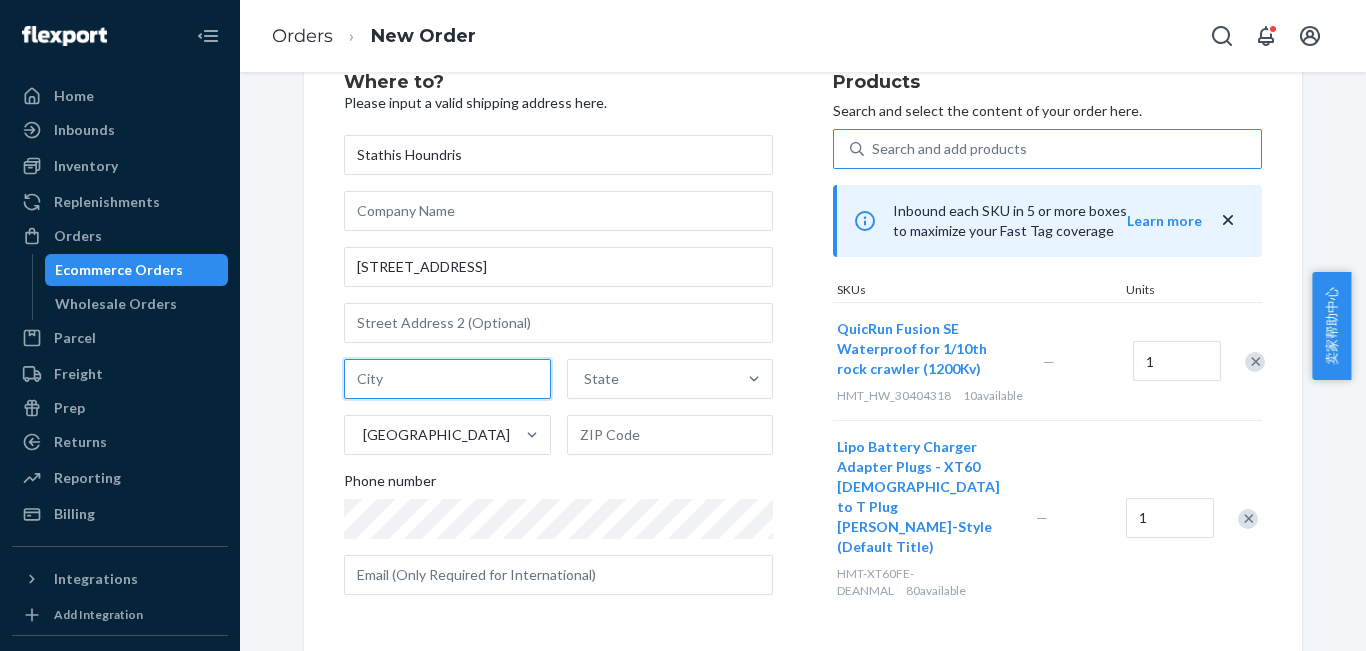 click at bounding box center [447, 379] 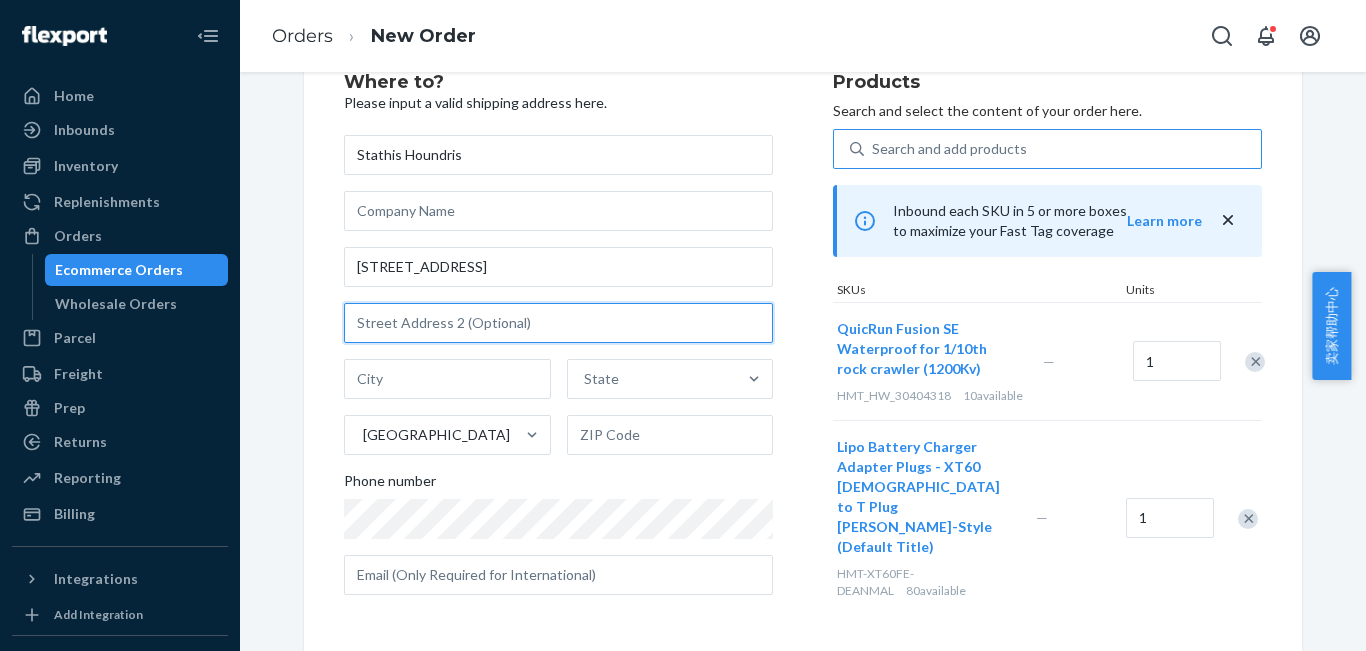 click at bounding box center [558, 323] 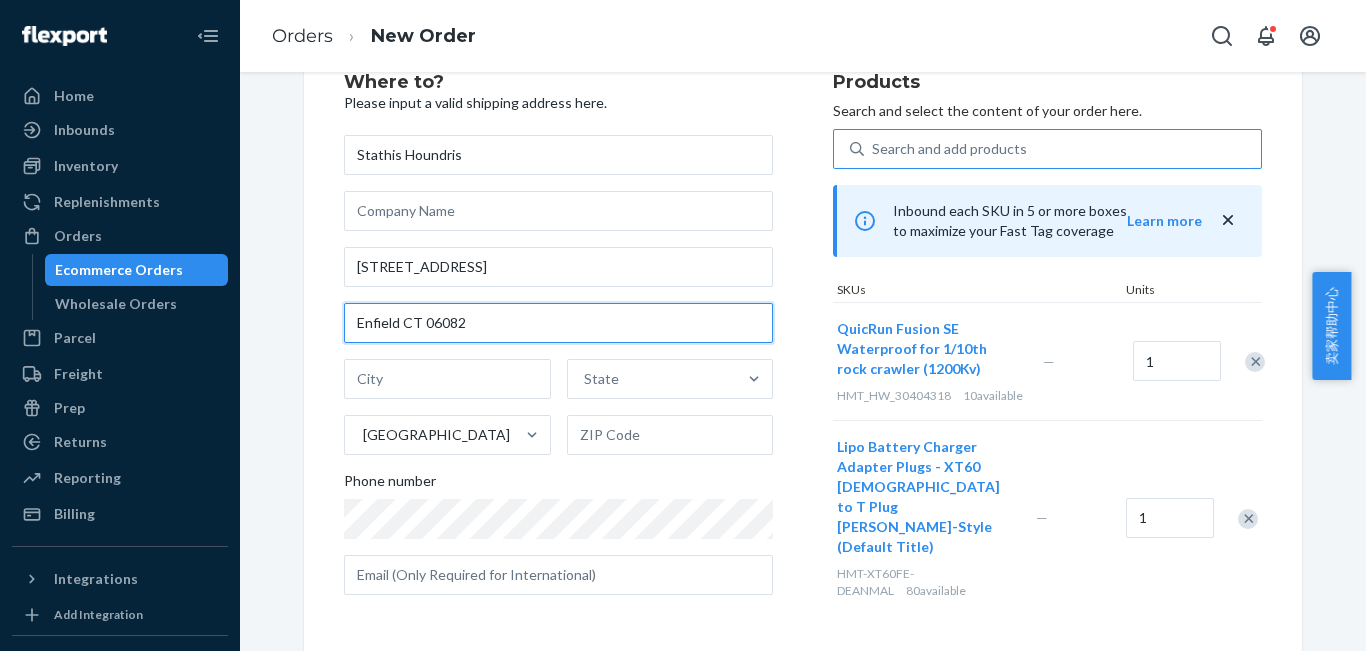 click on "Enfield CT 06082" at bounding box center [558, 323] 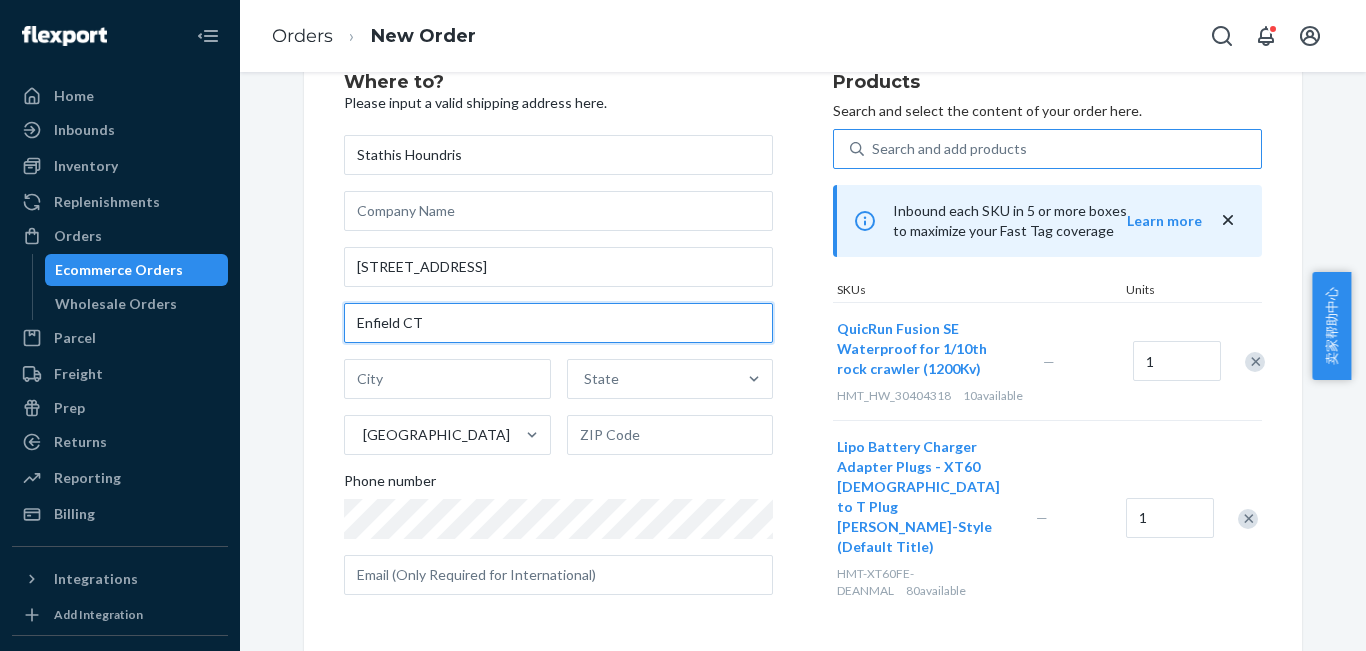 type on "Enfield CT" 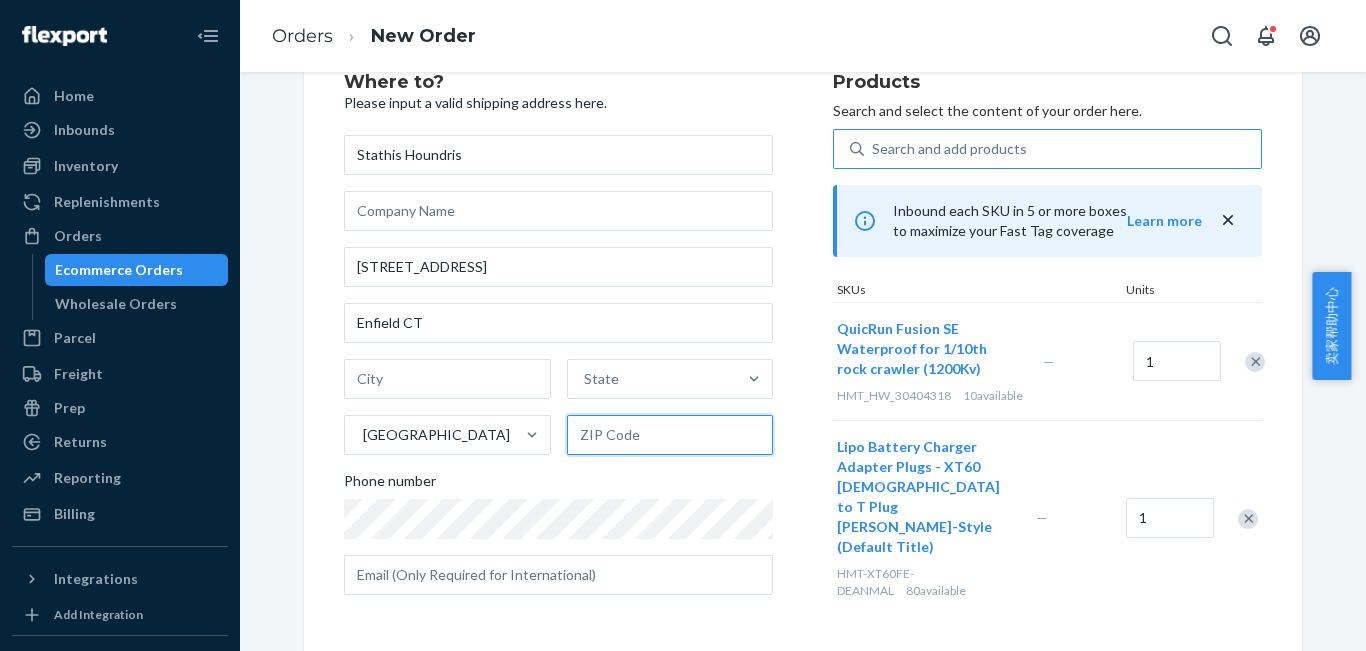 click at bounding box center (670, 435) 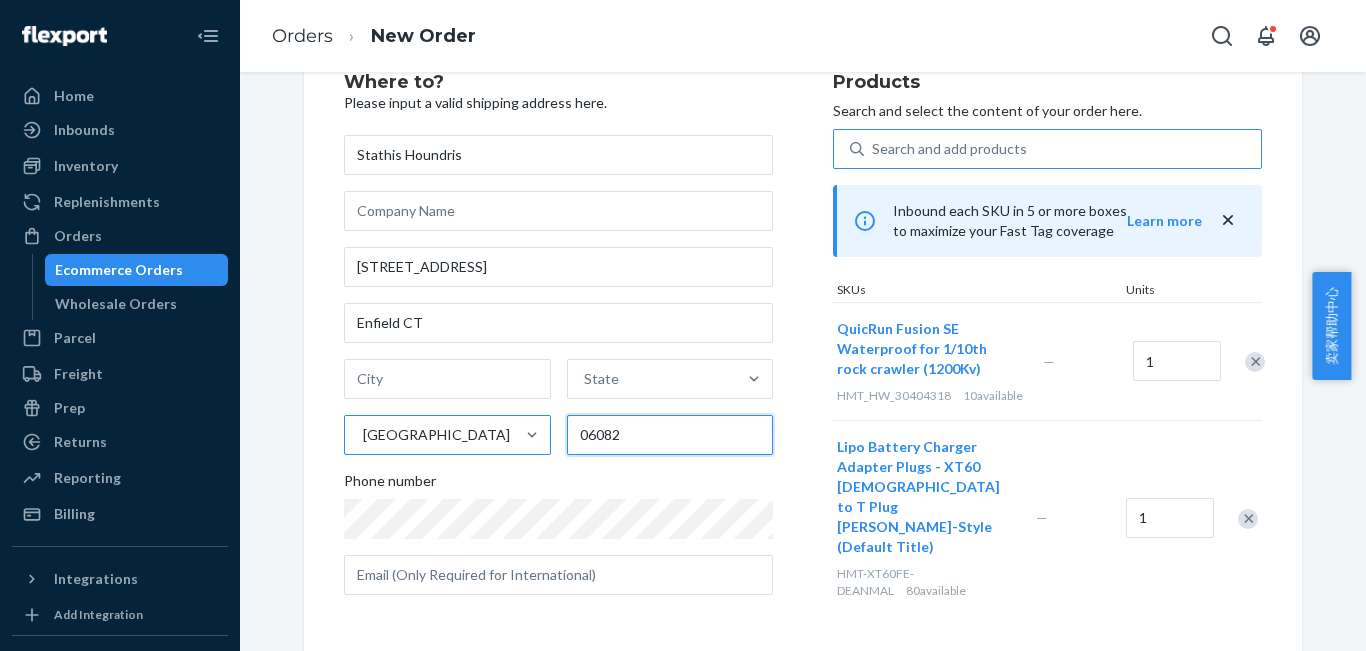type on "06082" 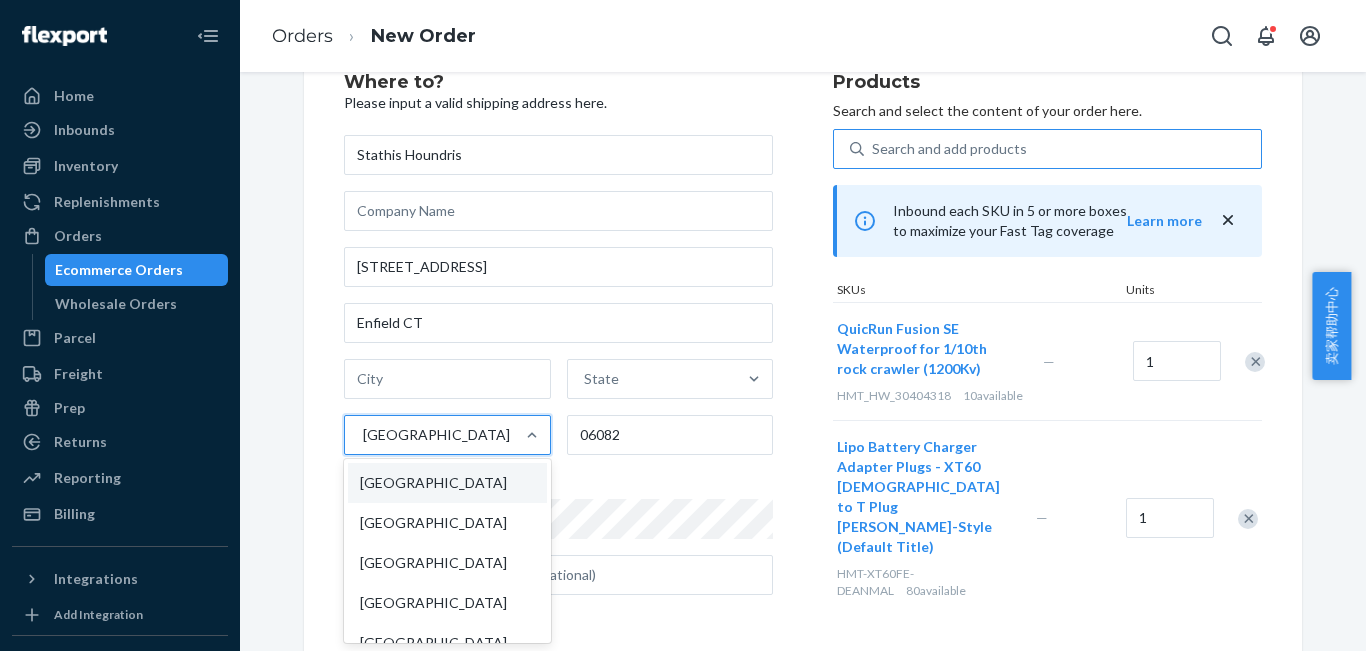 click on "[GEOGRAPHIC_DATA]" at bounding box center [436, 435] 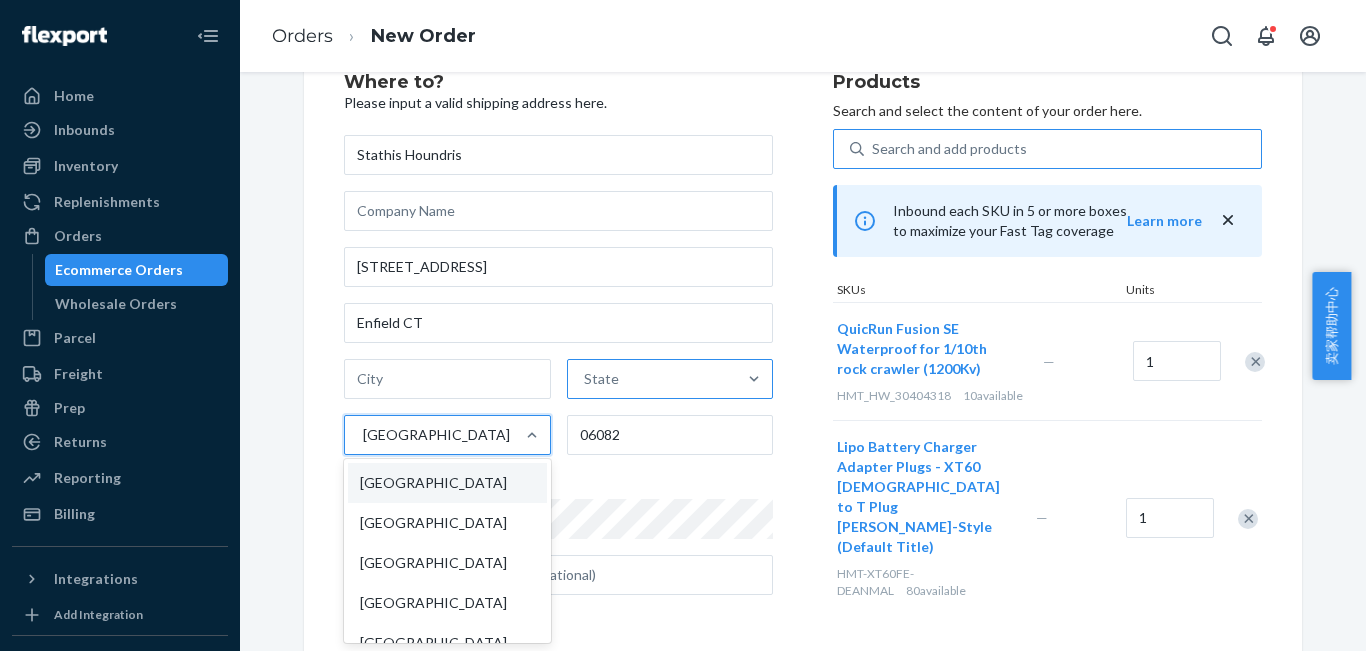 click on "State" at bounding box center [652, 379] 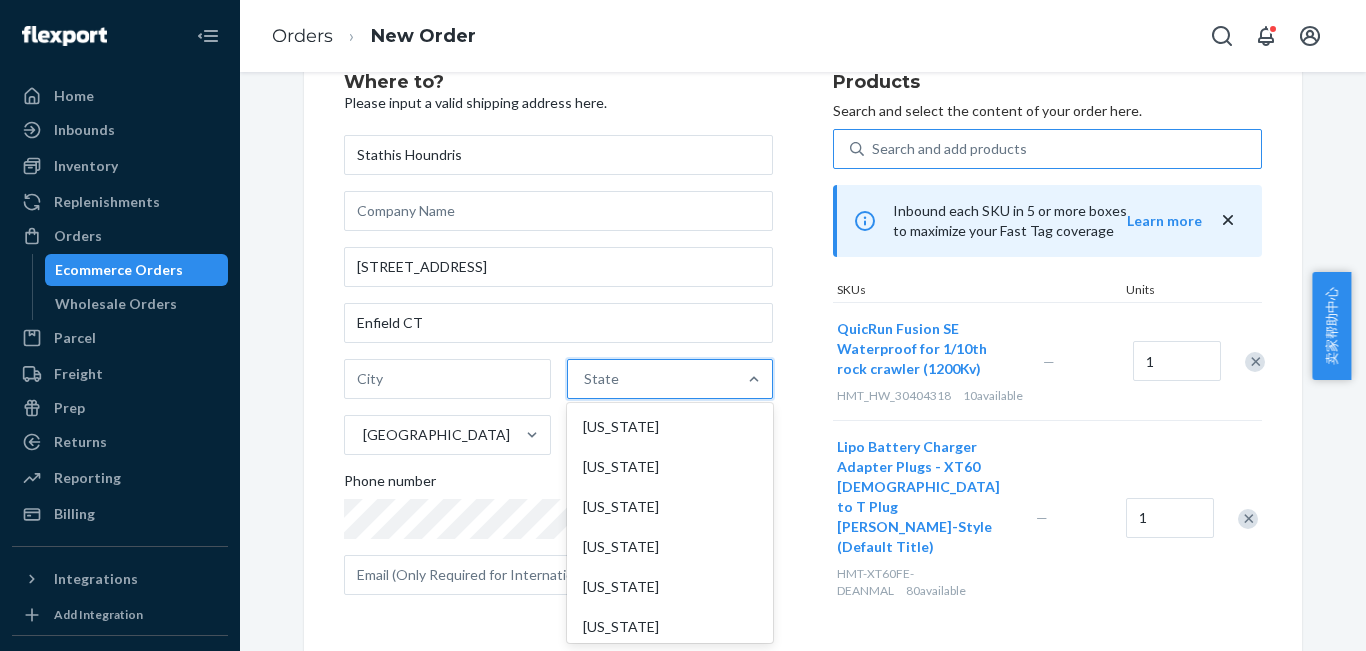 type on "c" 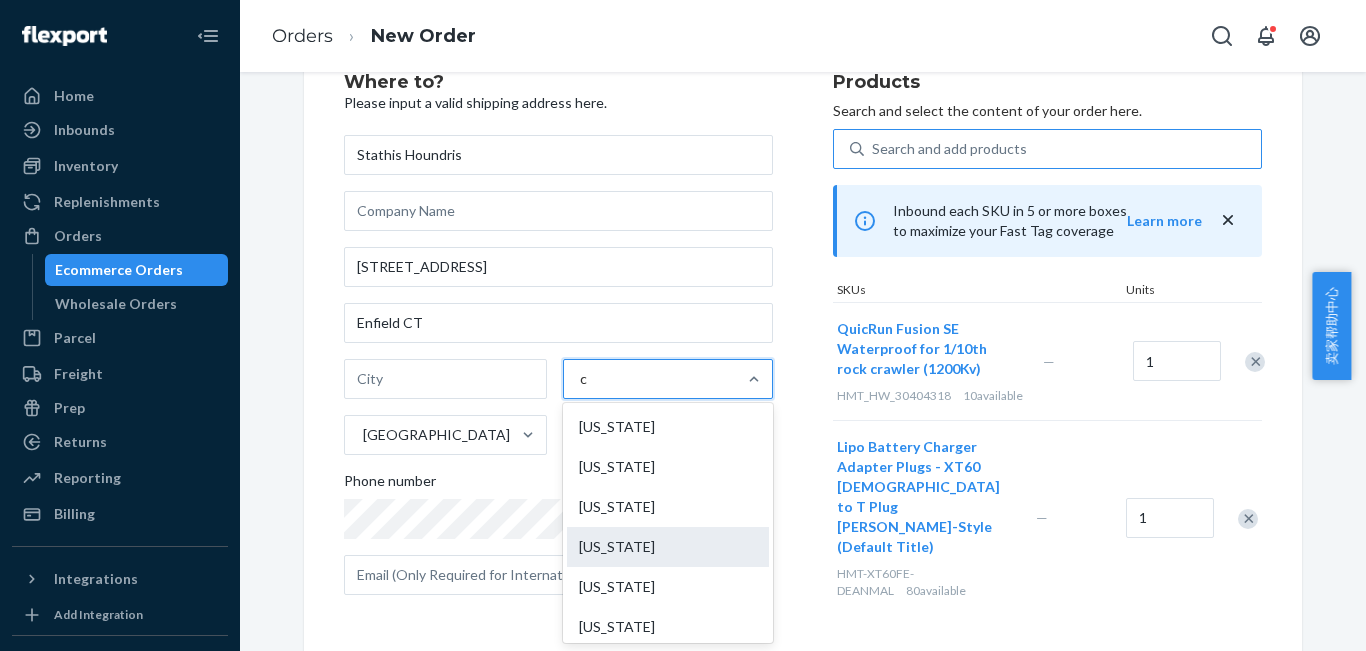 click on "[US_STATE]" at bounding box center (668, 547) 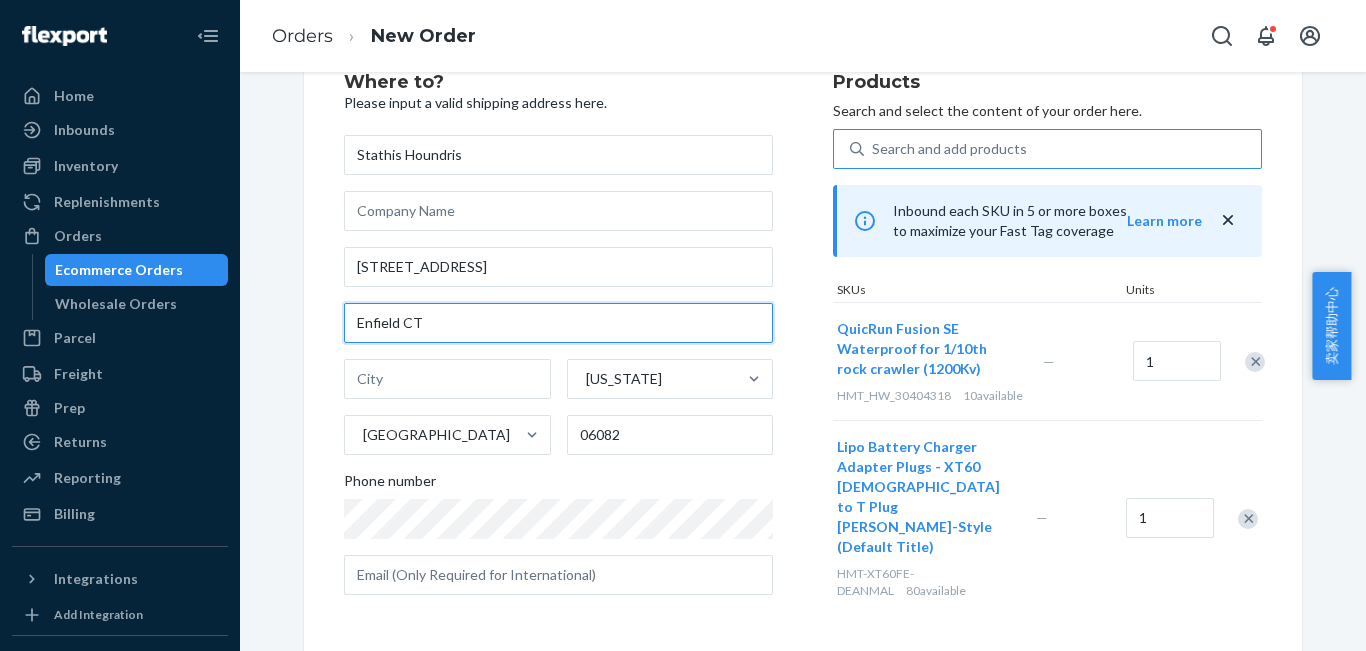 drag, startPoint x: 392, startPoint y: 320, endPoint x: 465, endPoint y: 329, distance: 73.552704 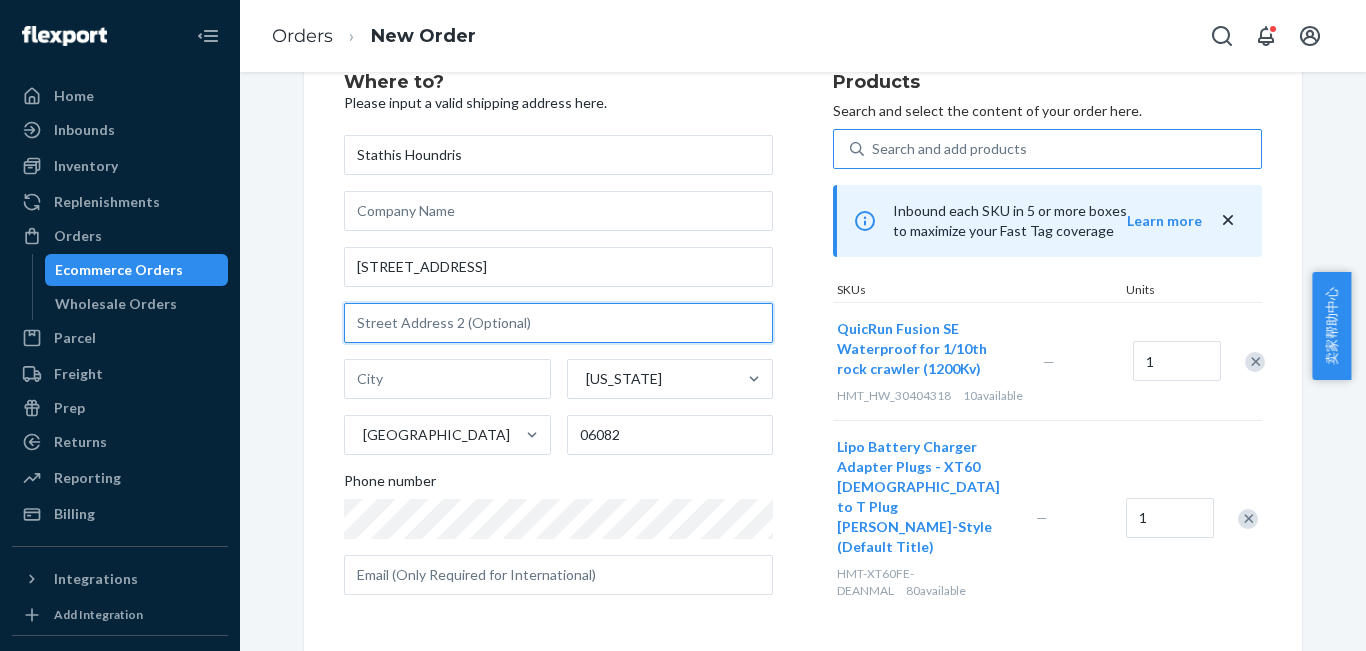 type 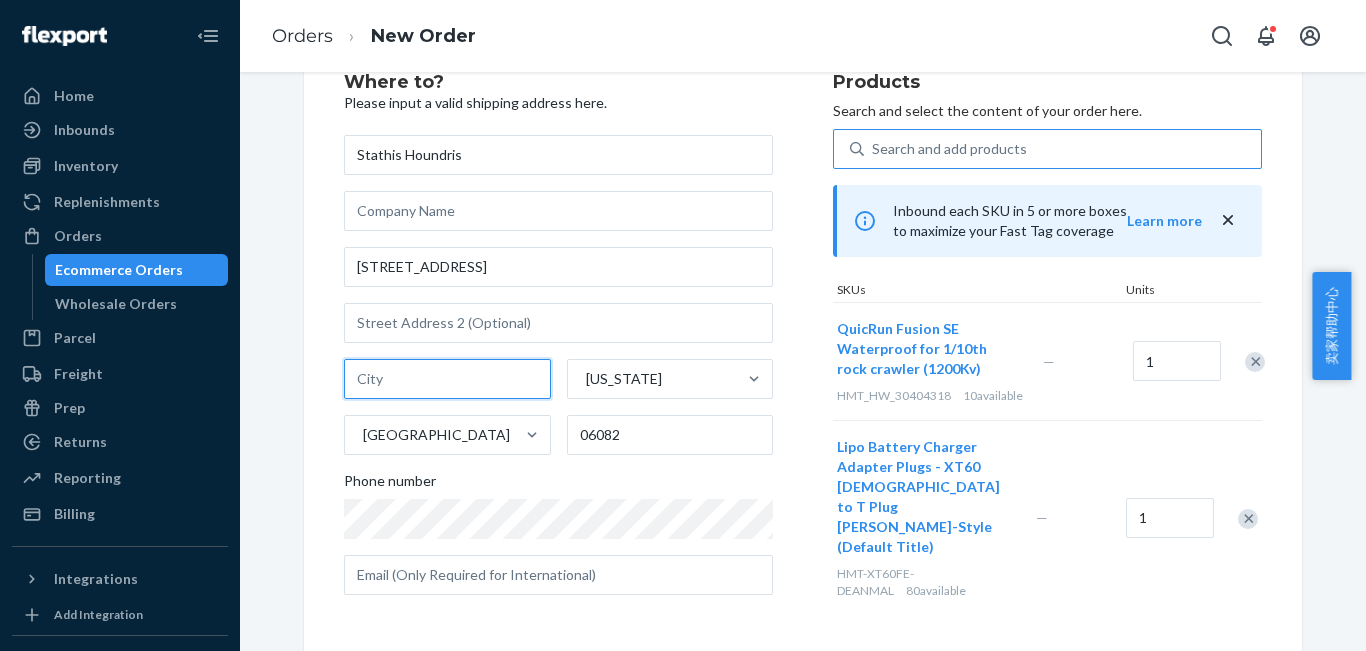 click at bounding box center (447, 379) 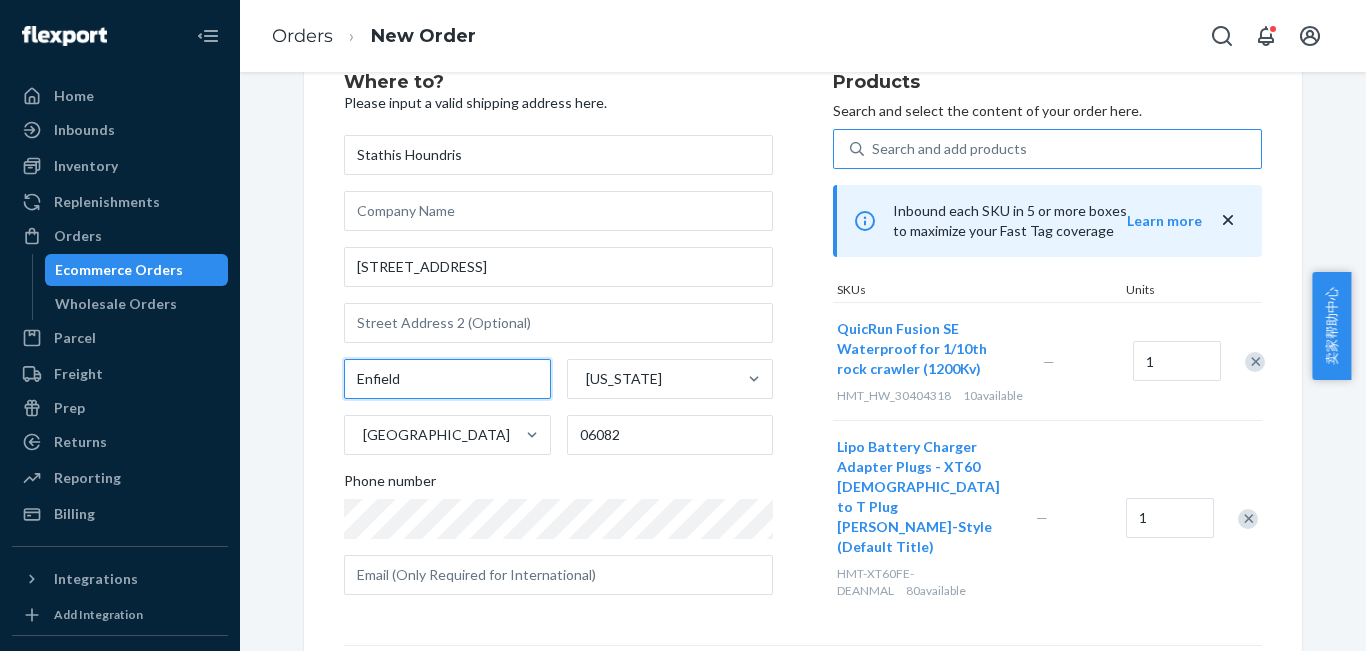 type on "Enfield" 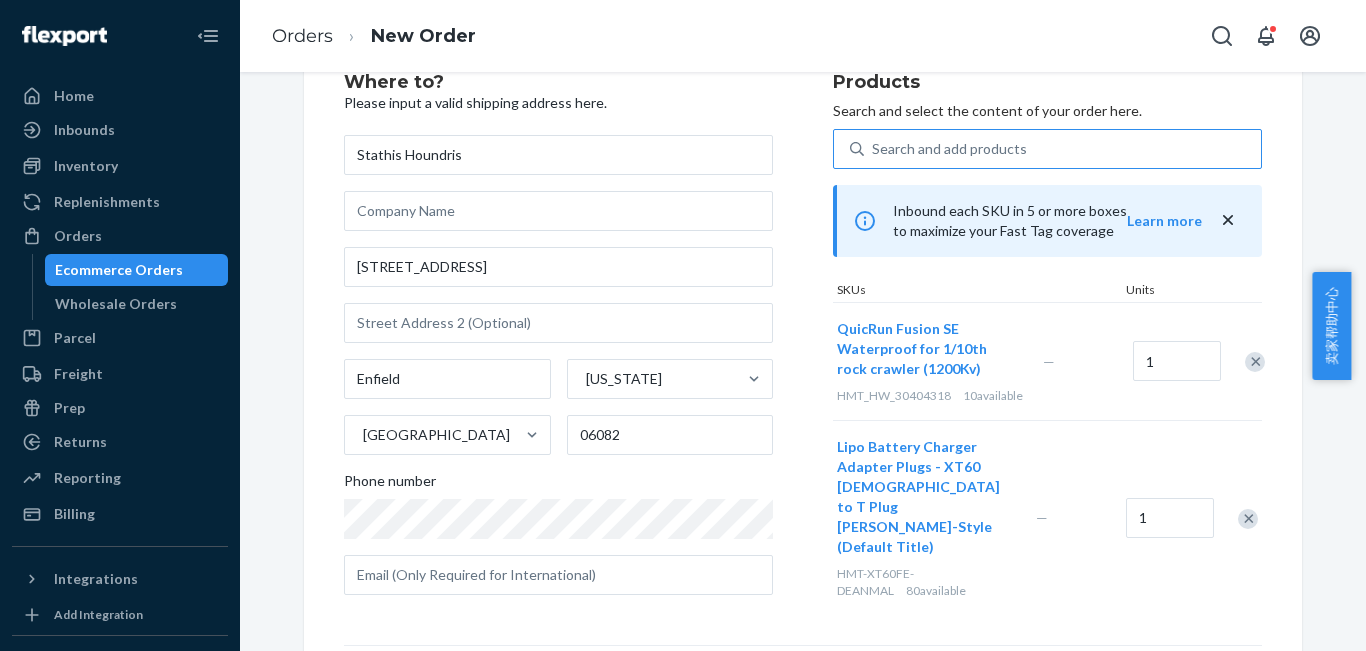 click on "Where to? Please input a valid shipping address here. Stathis Houndris [STREET_ADDRESS][US_STATE] Phone number" at bounding box center (588, 344) 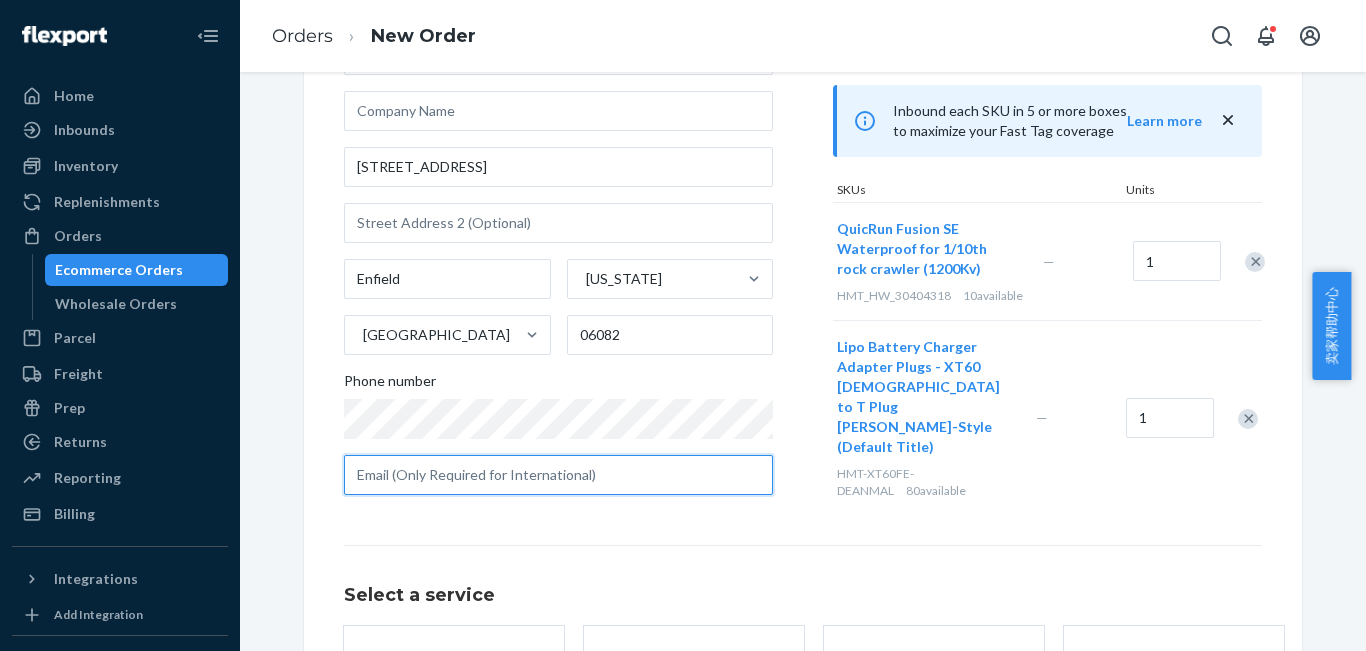 click at bounding box center [558, 475] 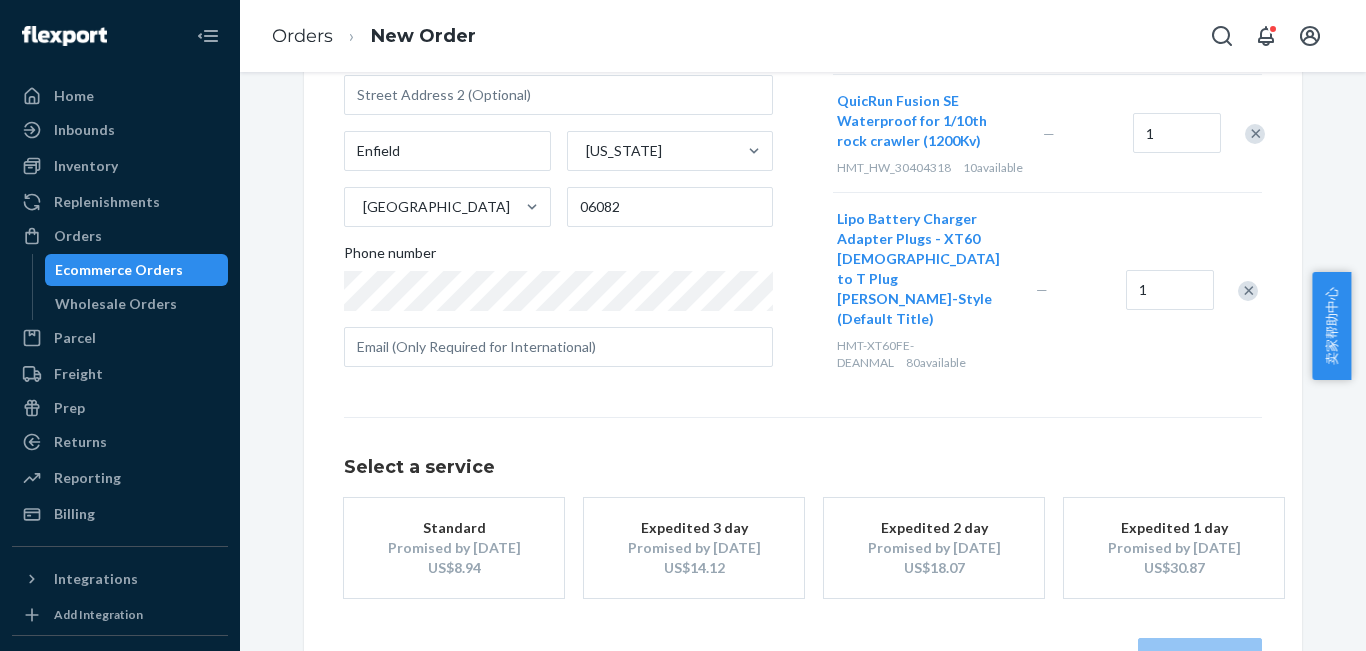 scroll, scrollTop: 360, scrollLeft: 0, axis: vertical 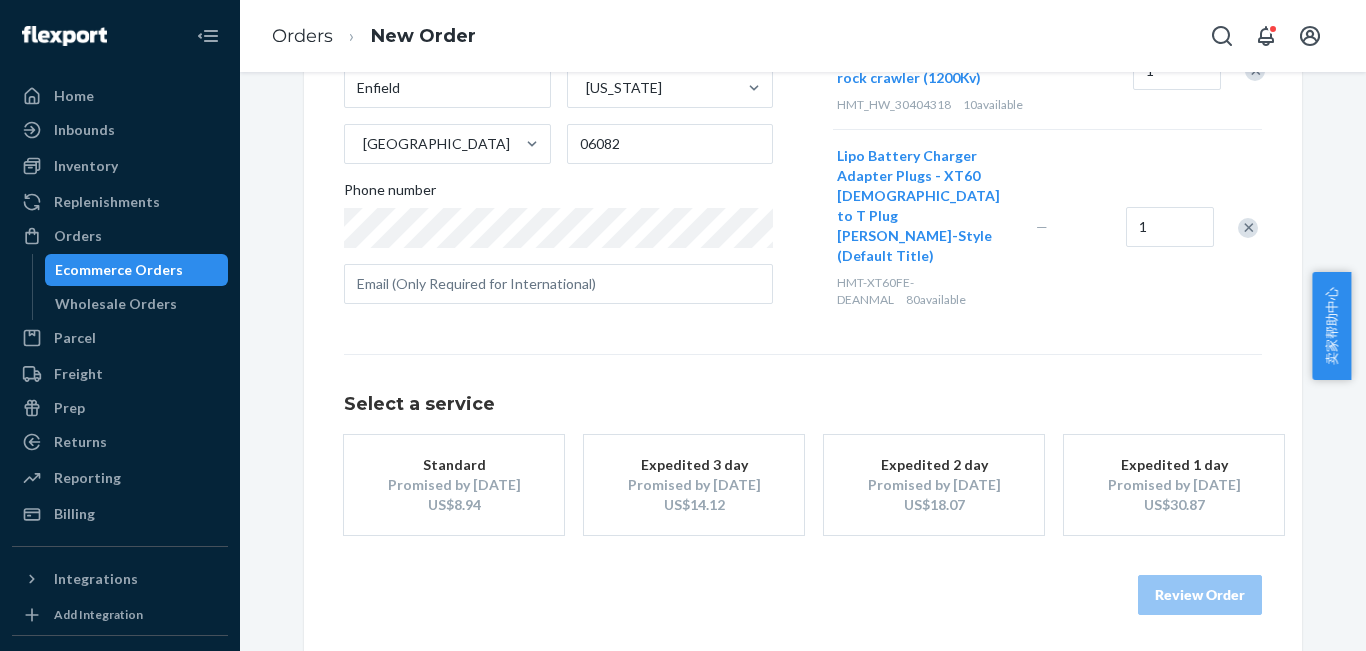 click on "Promised by [DATE]" at bounding box center [454, 485] 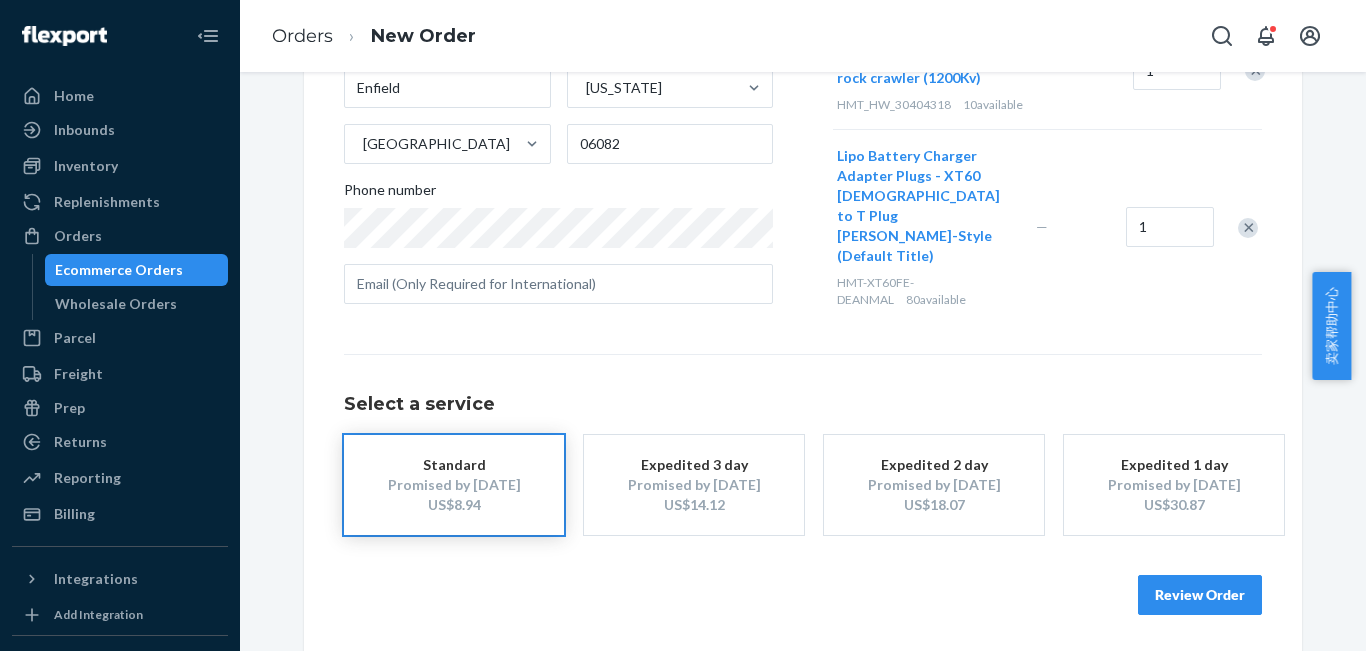 click on "Review Order" at bounding box center [1200, 595] 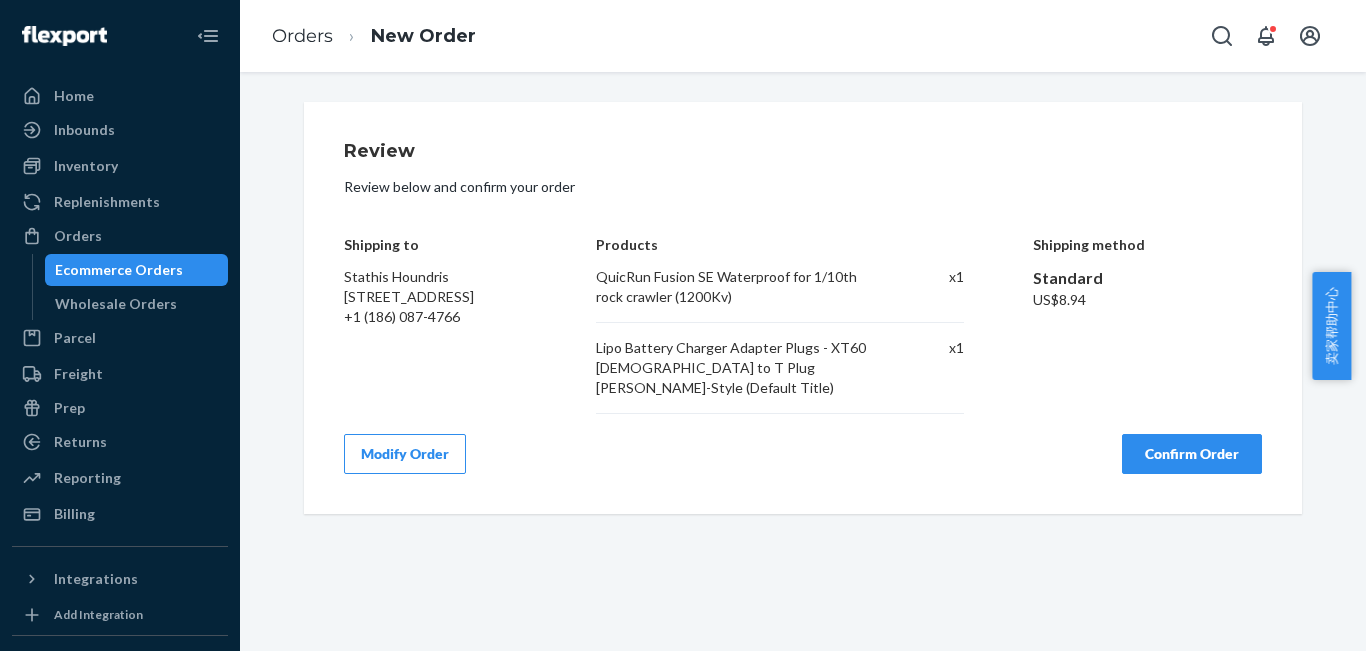 scroll, scrollTop: 0, scrollLeft: 0, axis: both 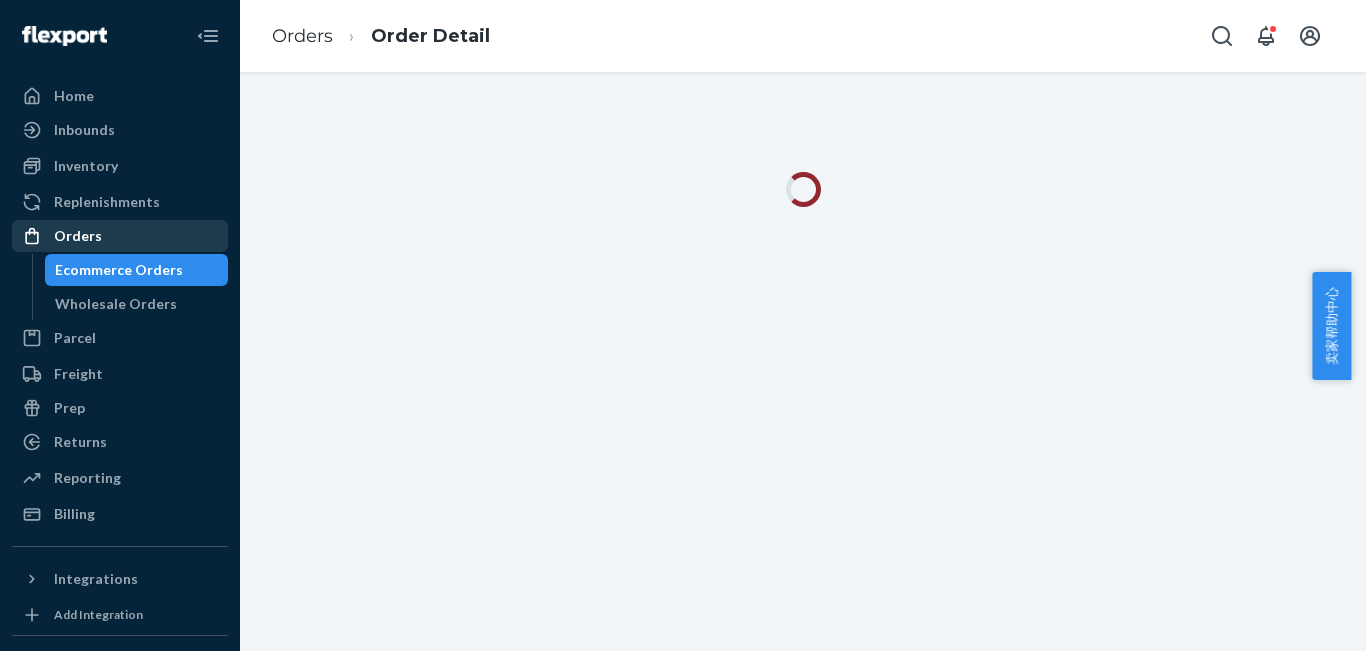click on "Orders" at bounding box center (120, 236) 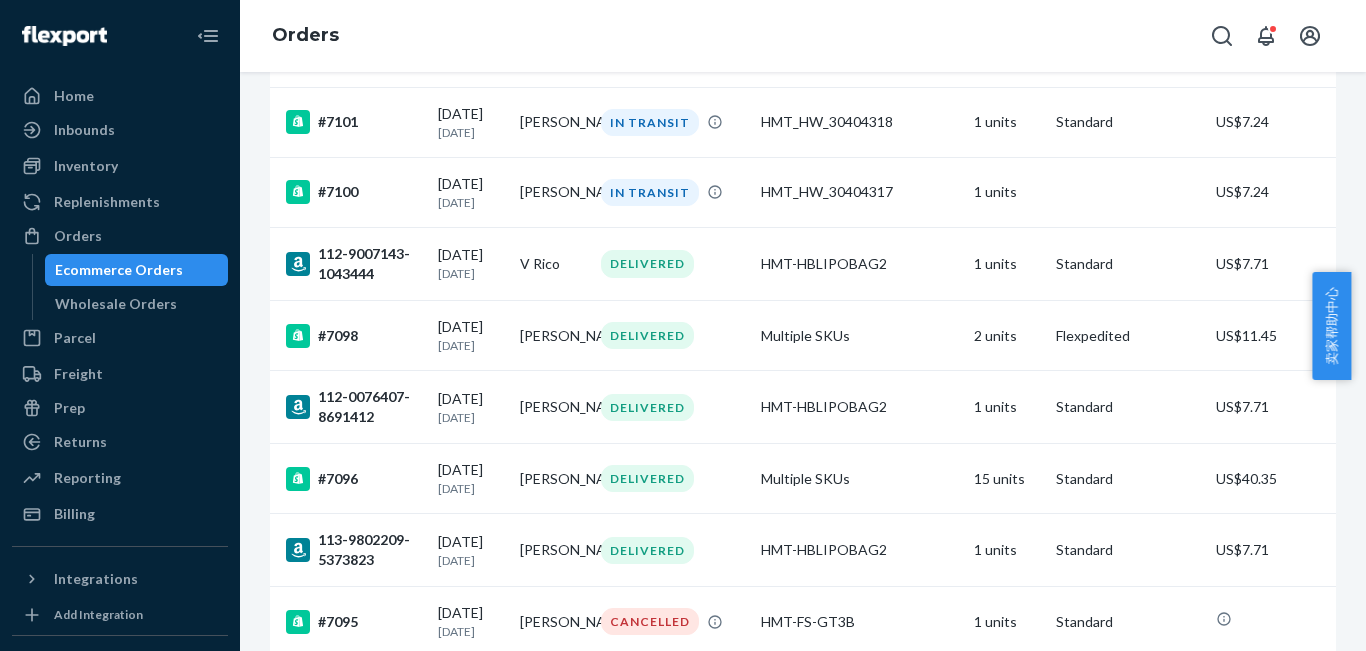 scroll, scrollTop: 500, scrollLeft: 0, axis: vertical 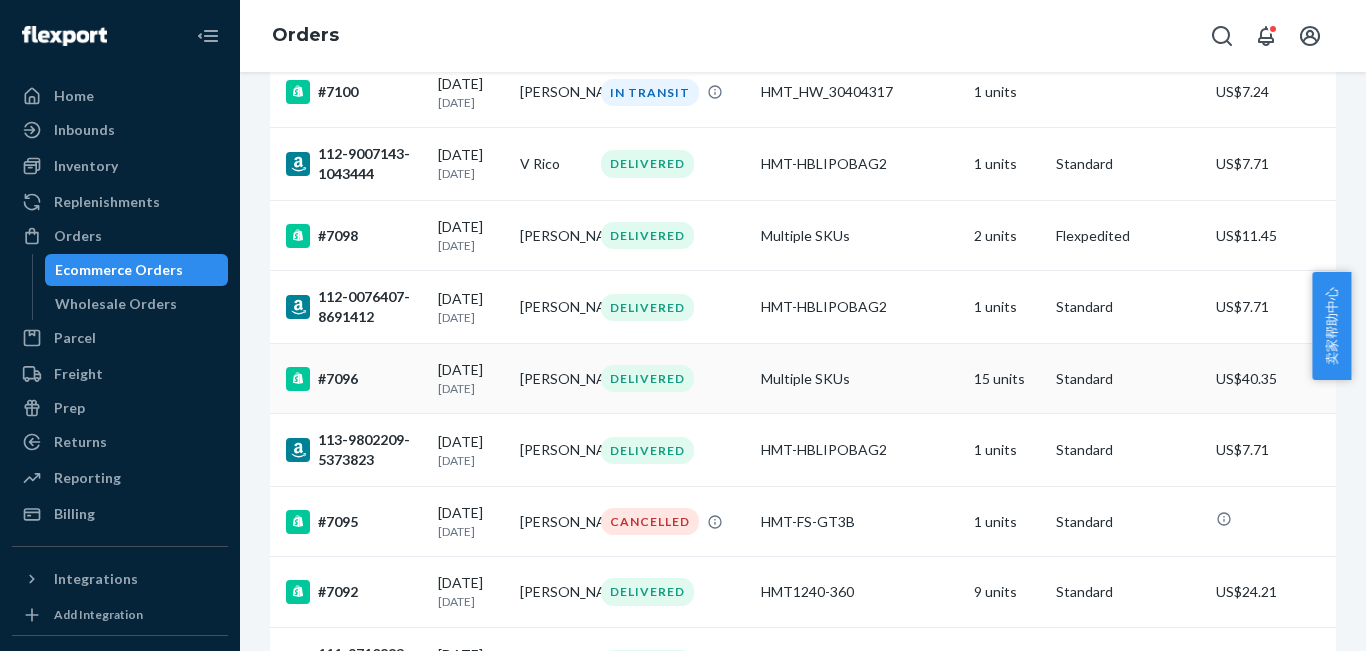 click on "DELIVERED" at bounding box center (673, 378) 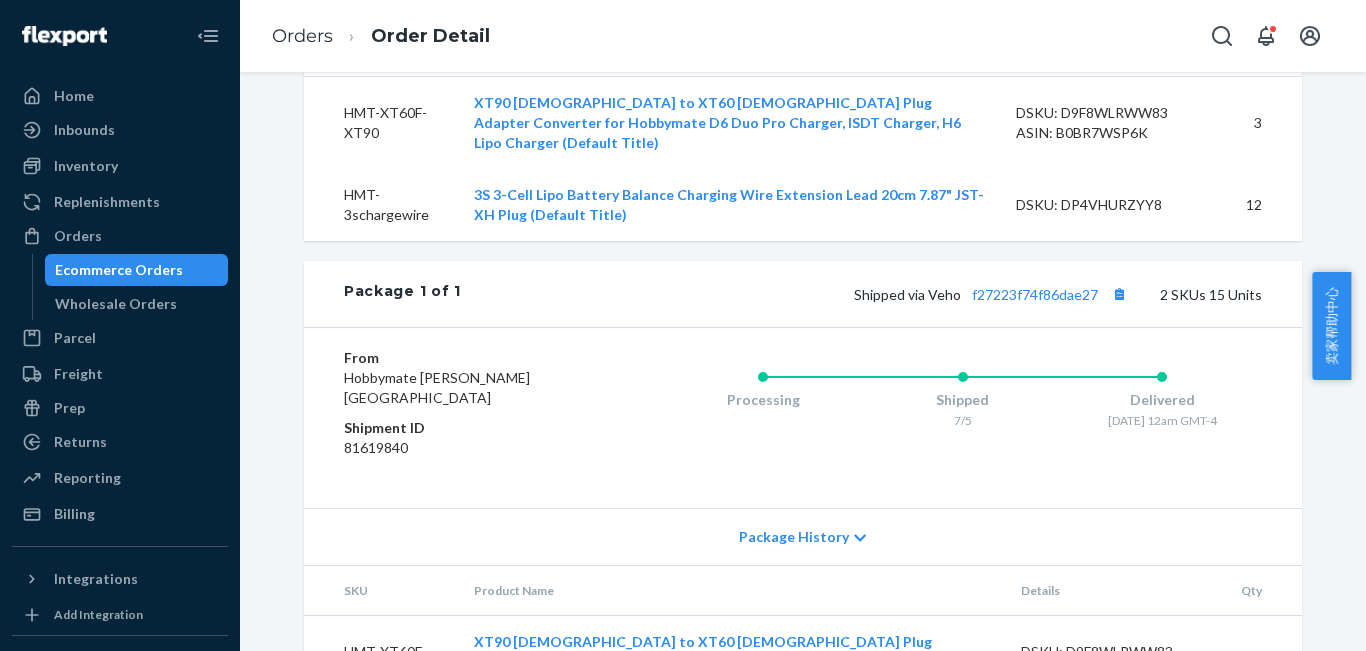 scroll, scrollTop: 800, scrollLeft: 0, axis: vertical 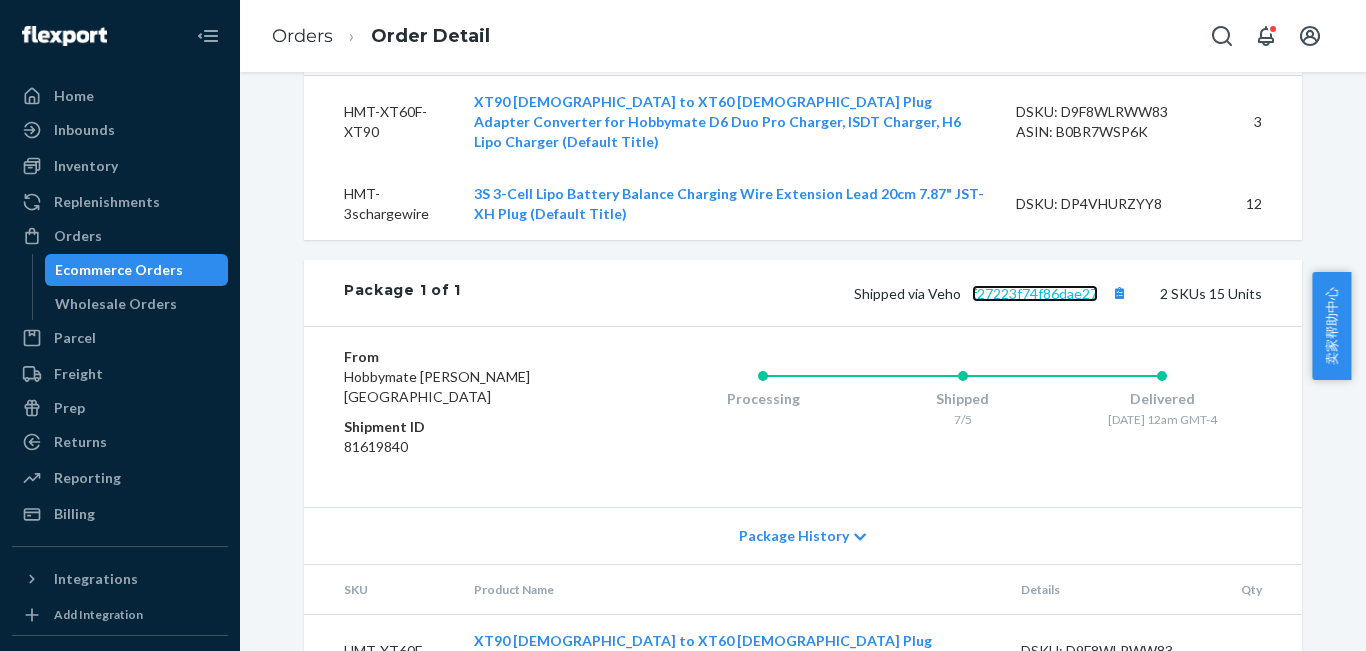 click on "f27223f74f86dae27" at bounding box center (1035, 293) 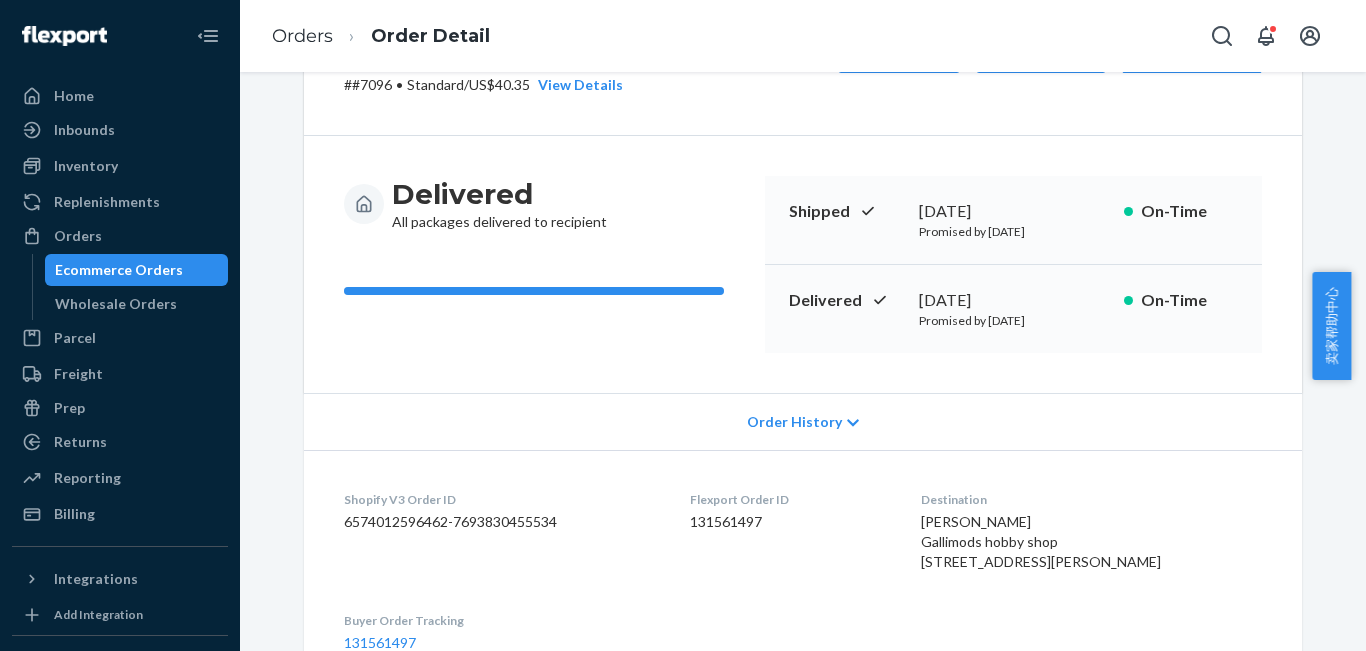 scroll, scrollTop: 0, scrollLeft: 0, axis: both 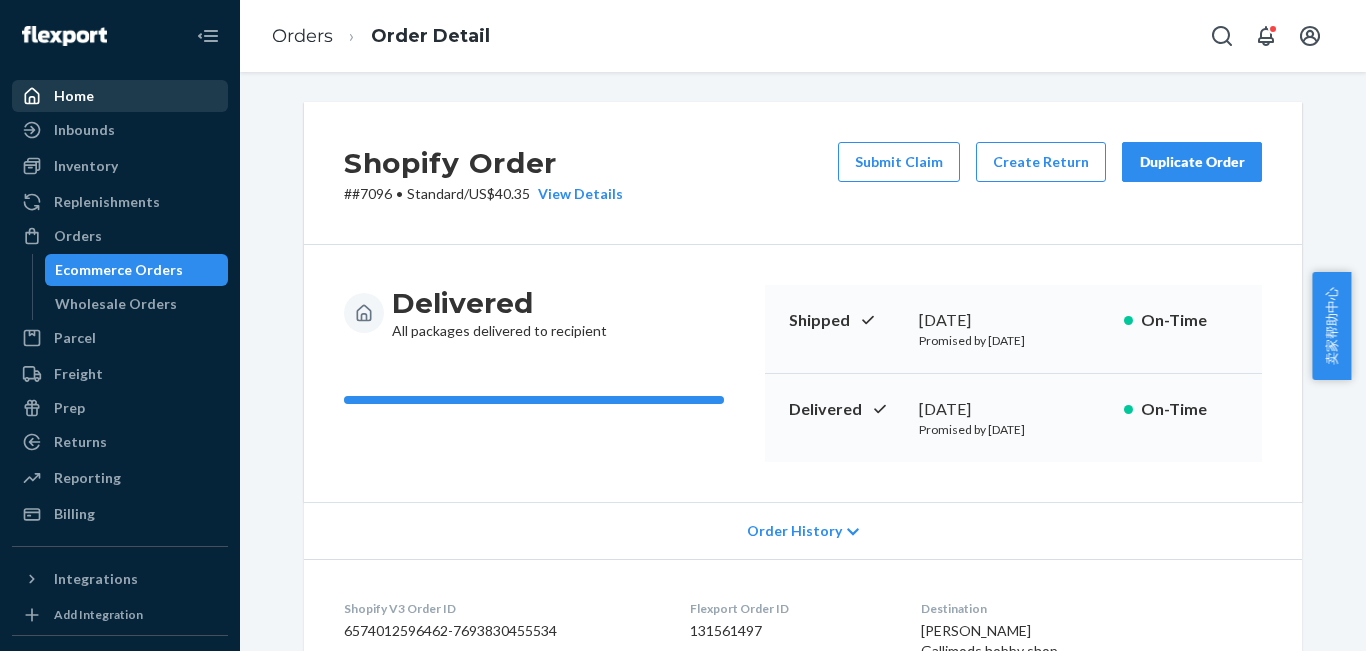 click on "Home" at bounding box center [74, 96] 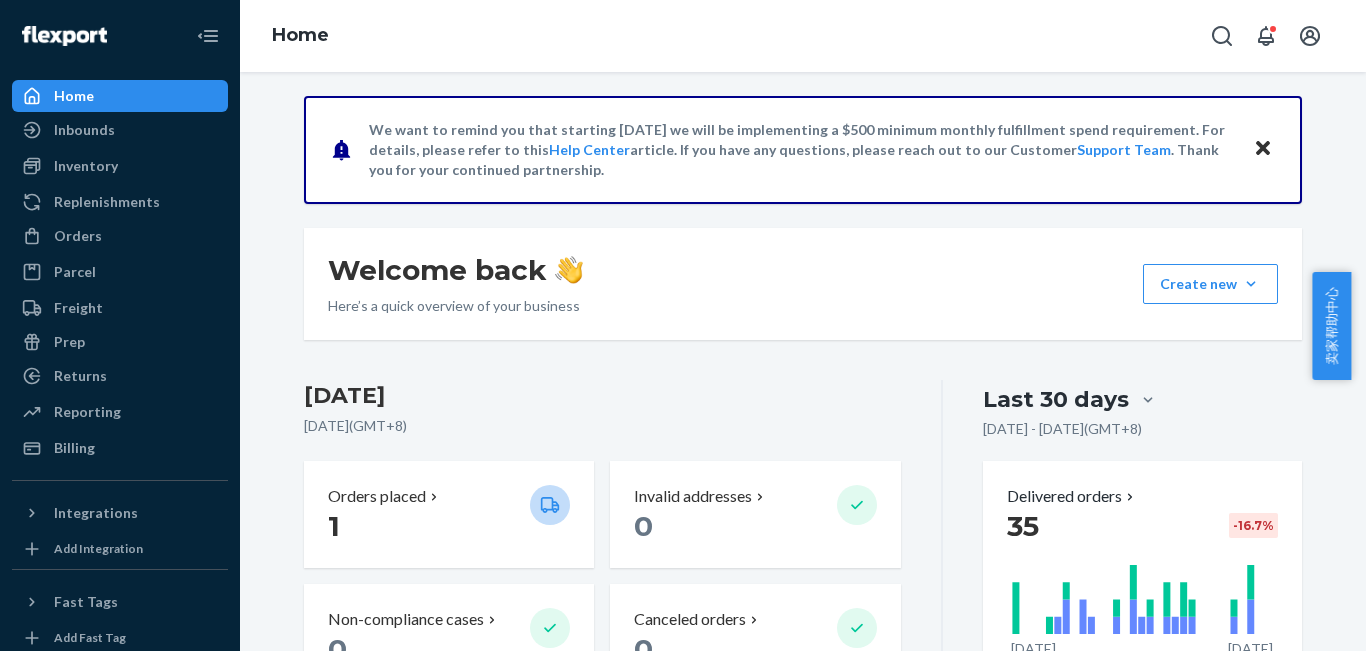 scroll, scrollTop: 0, scrollLeft: 0, axis: both 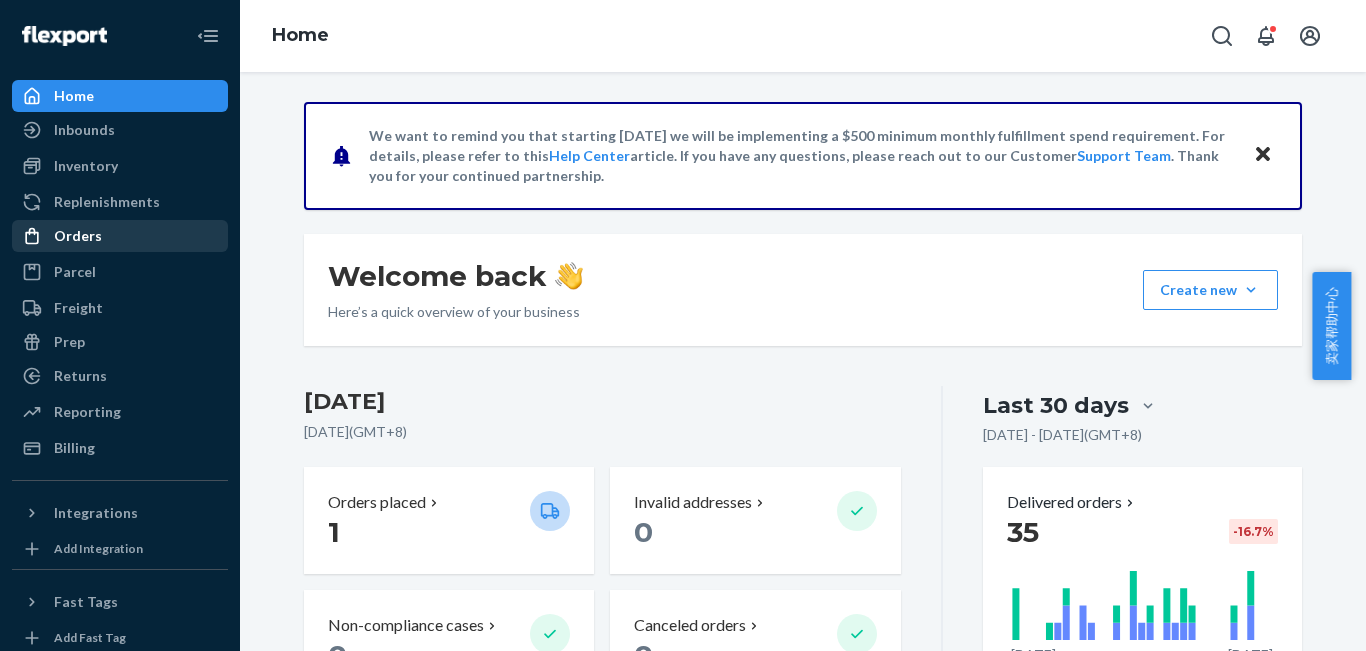 click on "Orders" at bounding box center [78, 236] 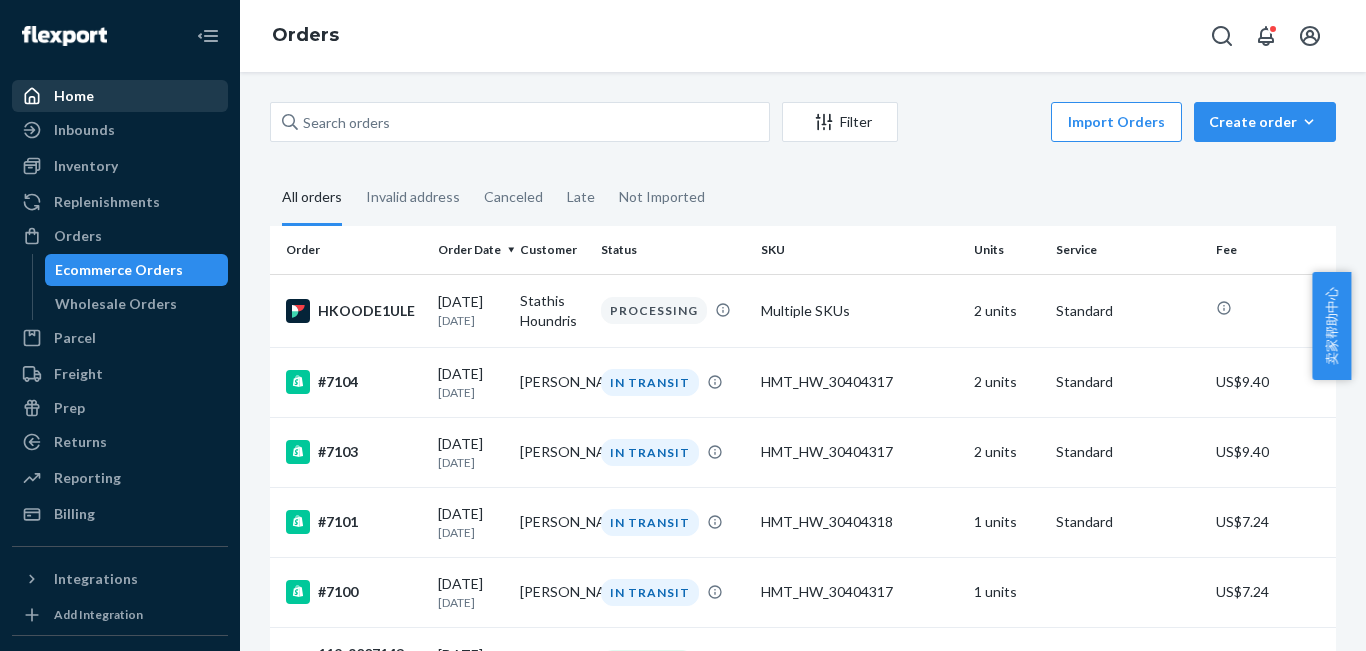 click on "Home" at bounding box center (74, 96) 